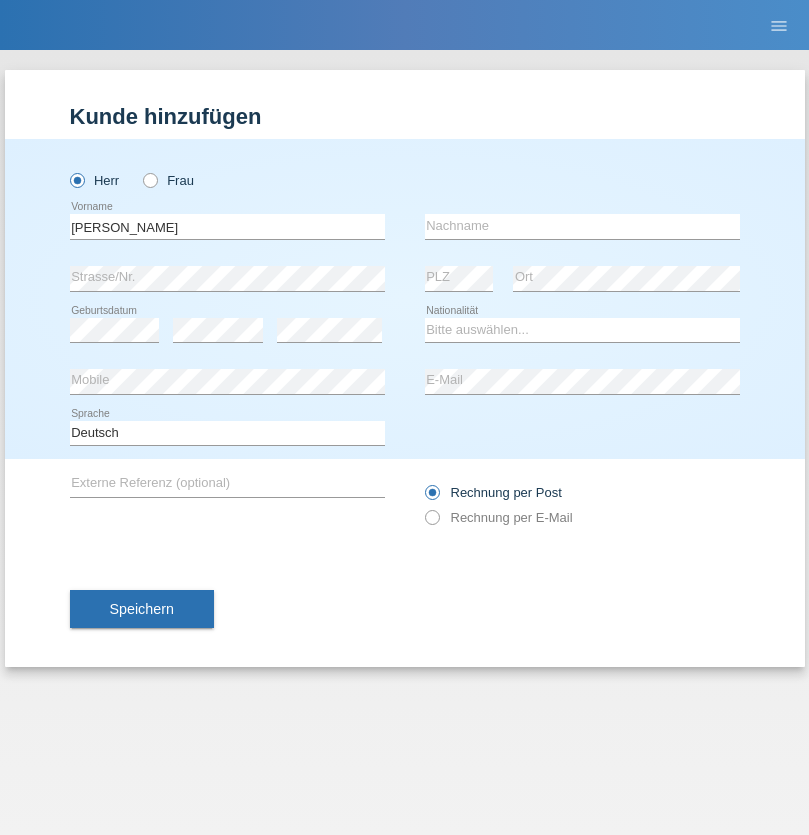 scroll, scrollTop: 0, scrollLeft: 0, axis: both 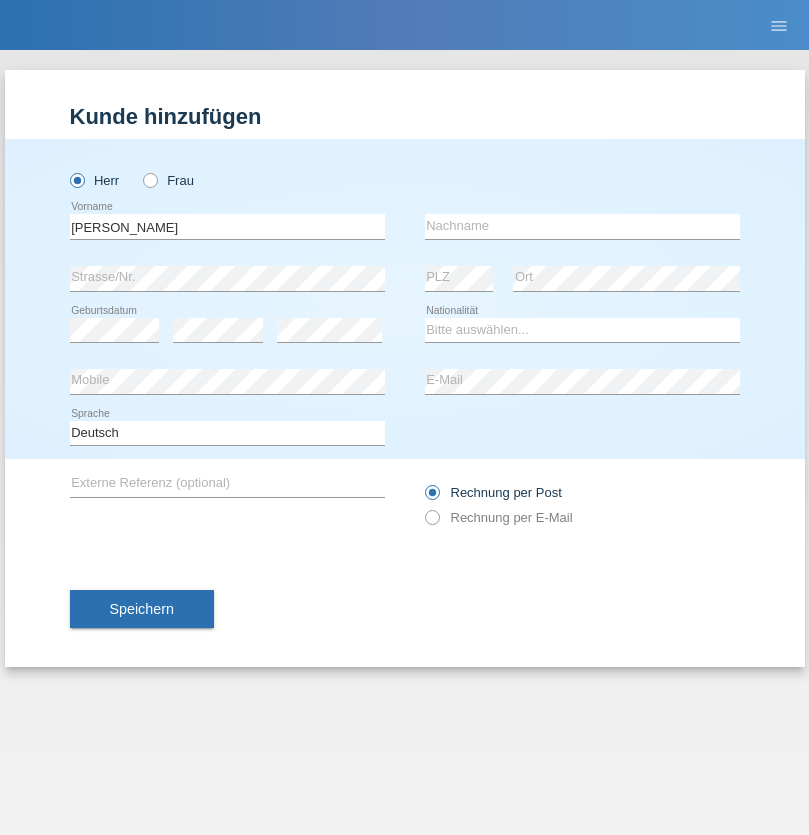 type on "[PERSON_NAME]" 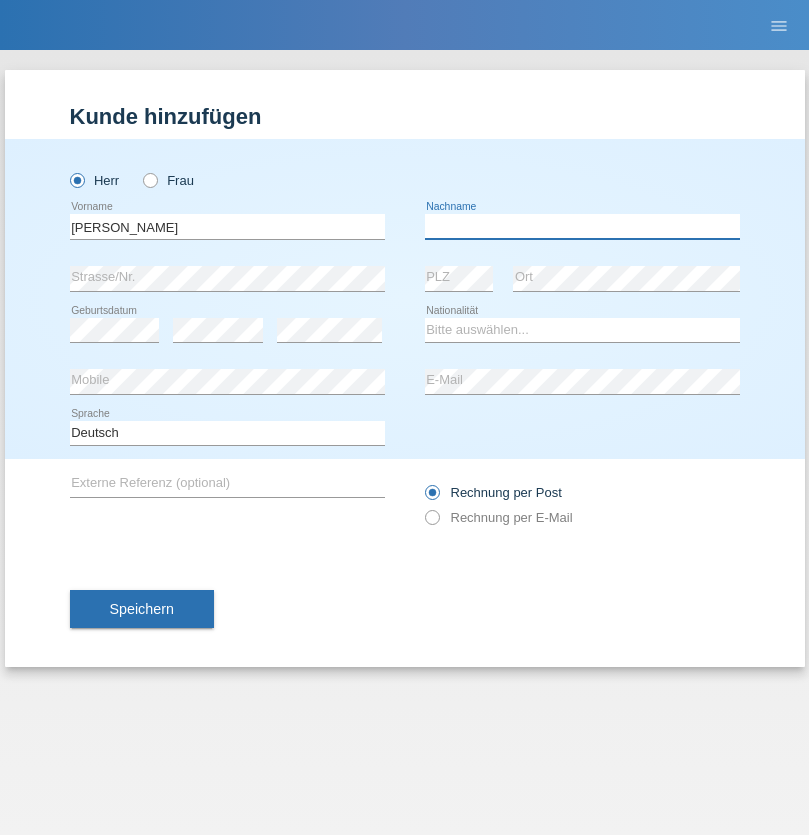 click at bounding box center [582, 226] 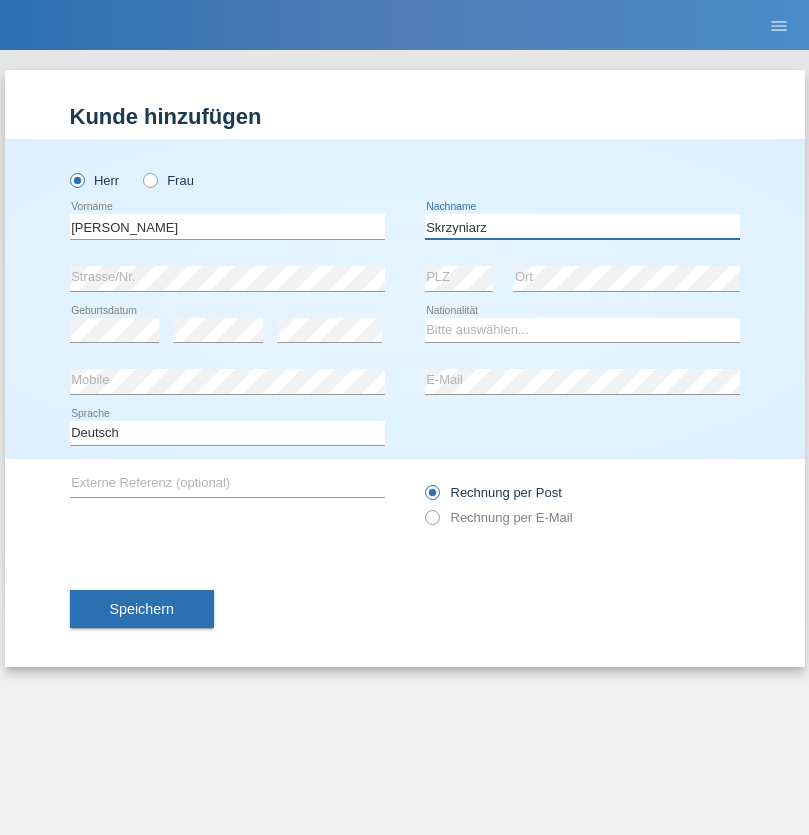 type on "Skrzyniarz" 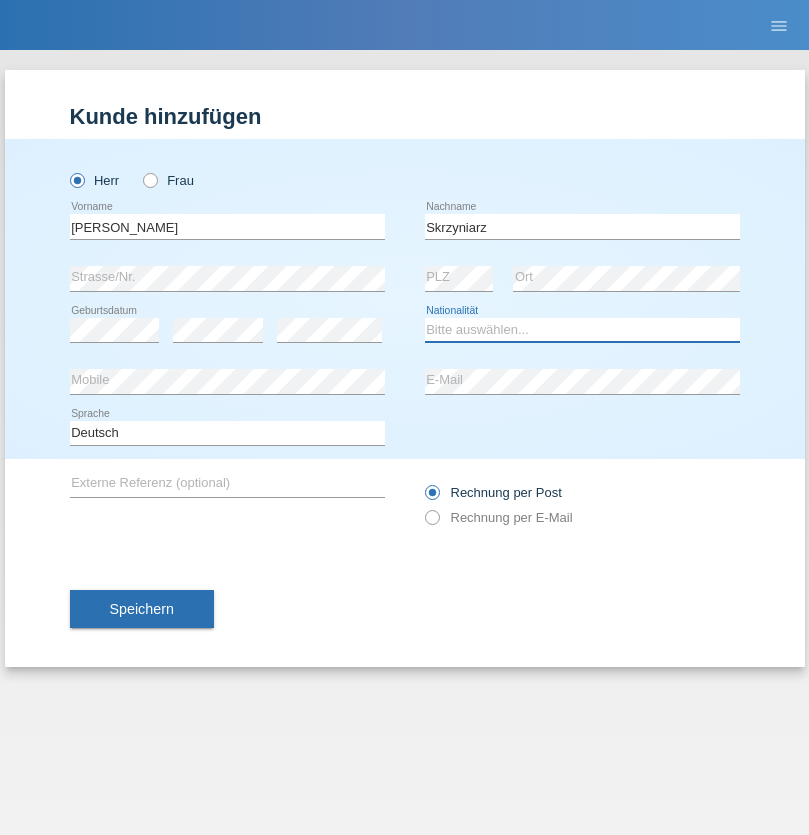 select on "PL" 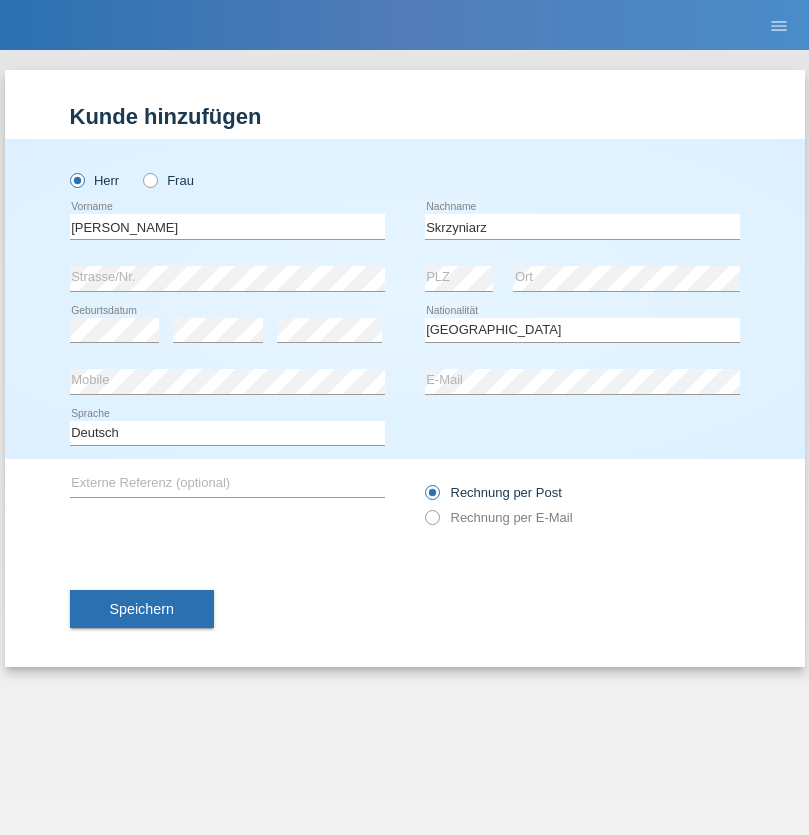 select on "C" 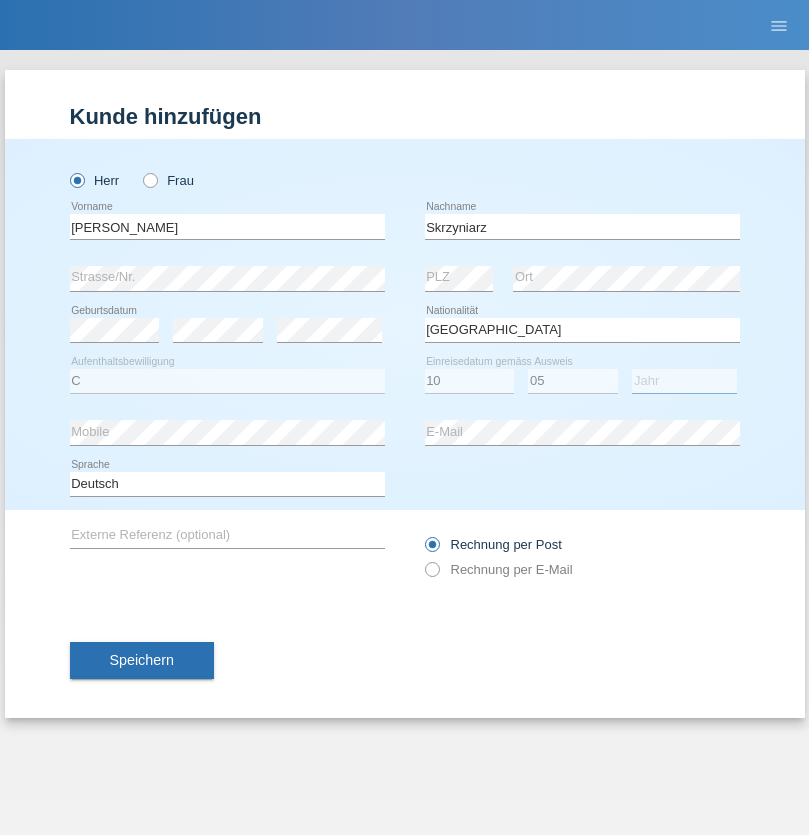 select on "1985" 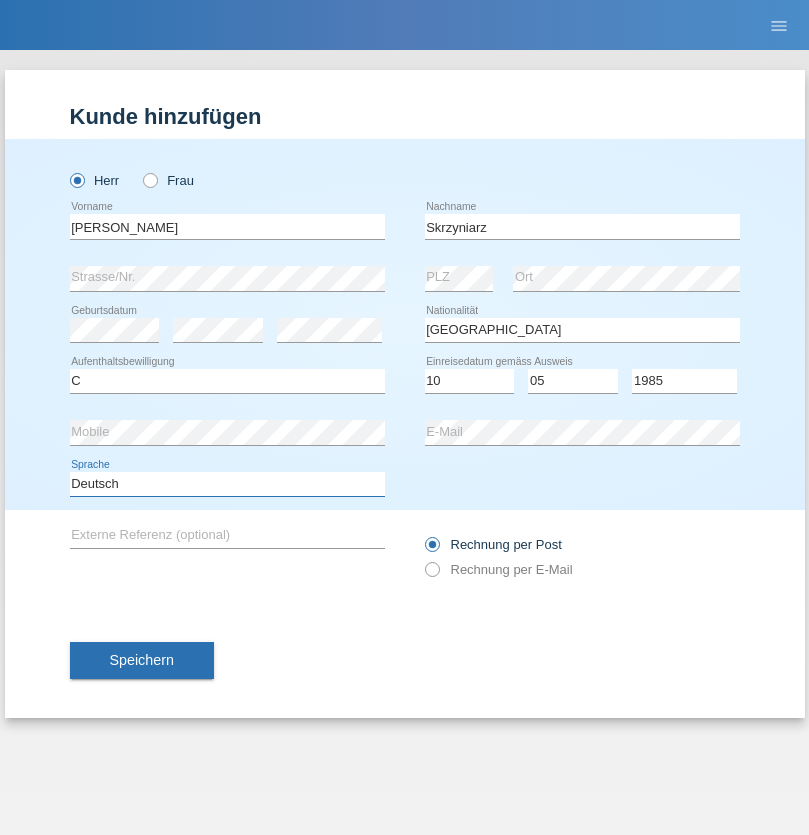 select on "en" 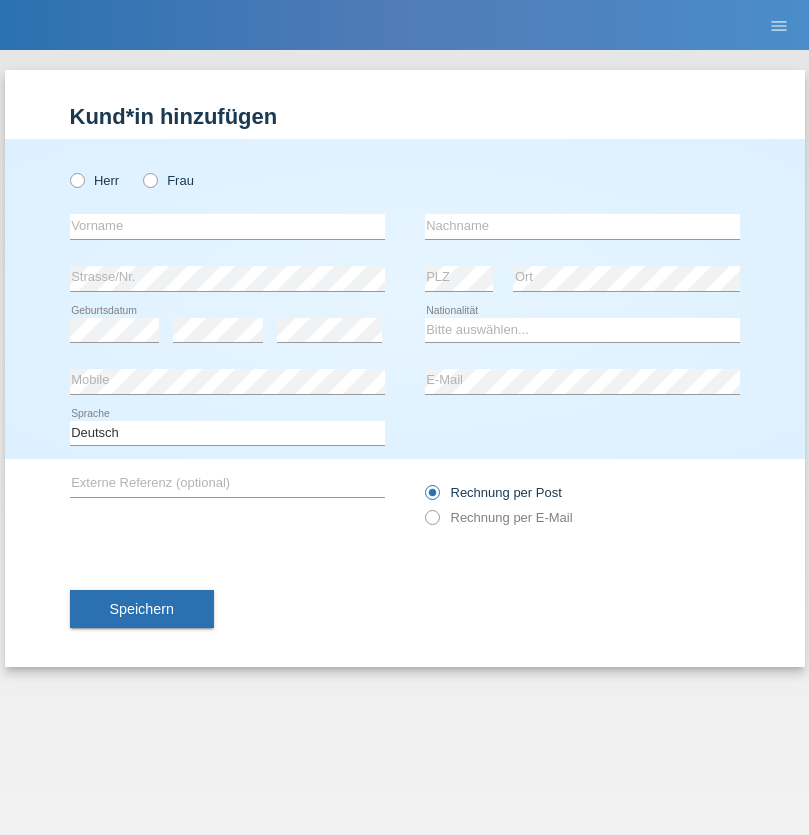 scroll, scrollTop: 0, scrollLeft: 0, axis: both 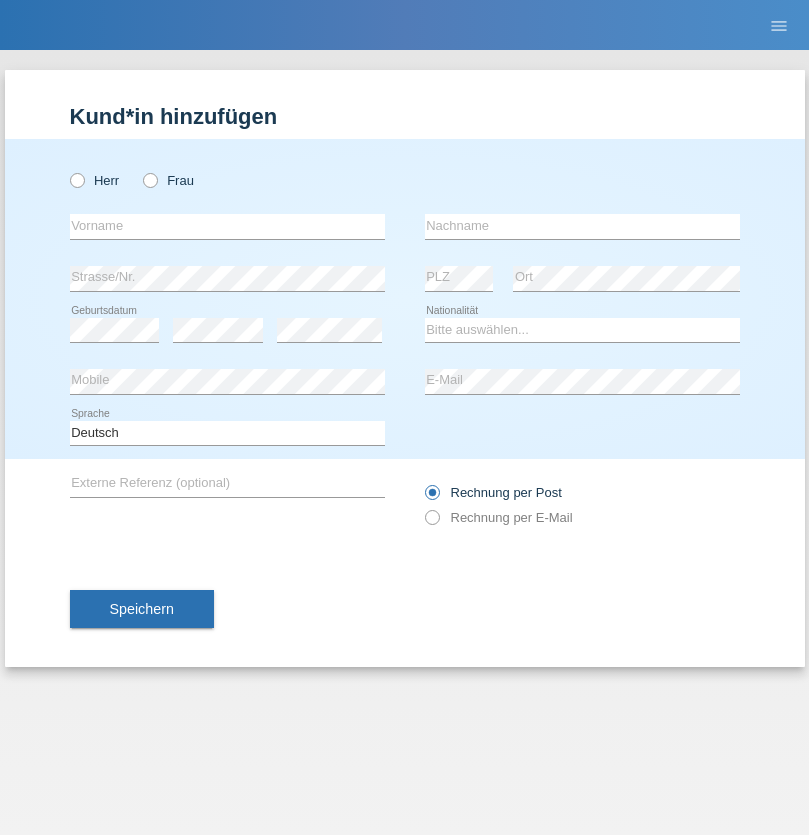 radio on "true" 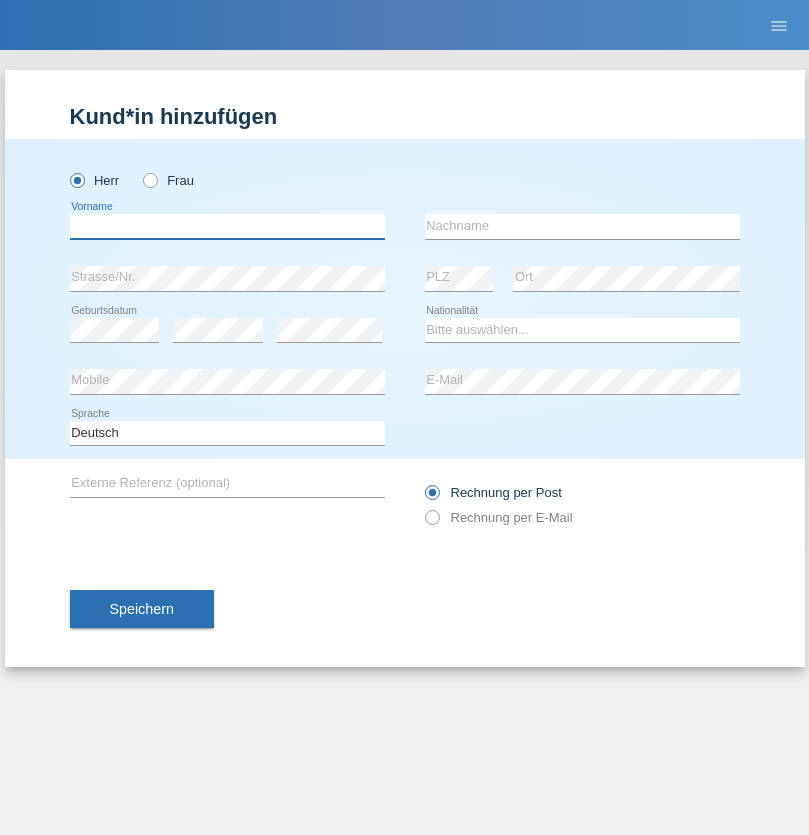 click at bounding box center [227, 226] 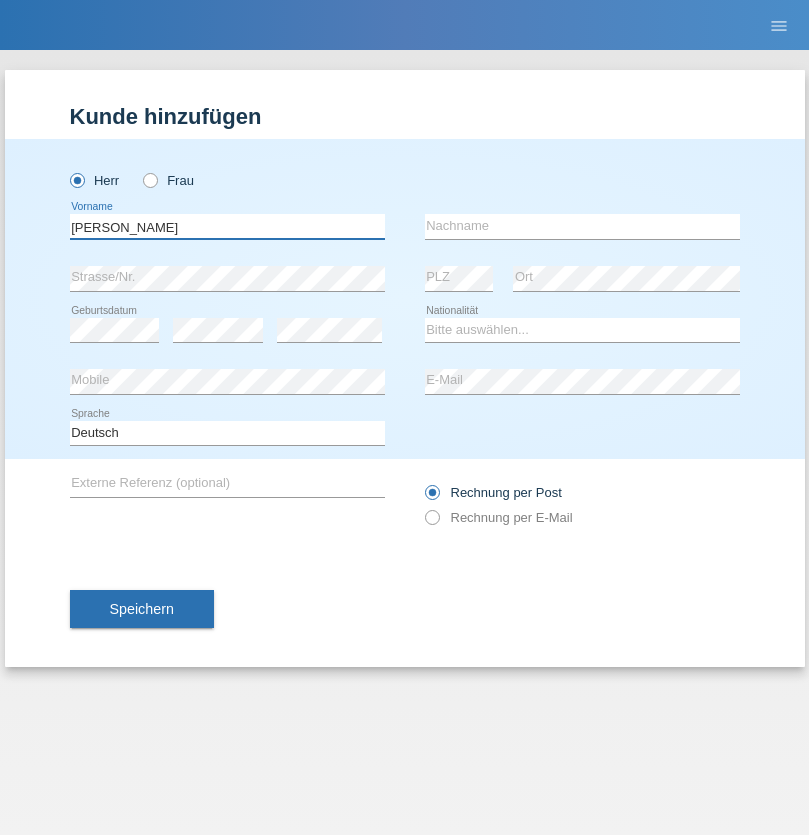 type on "[PERSON_NAME]" 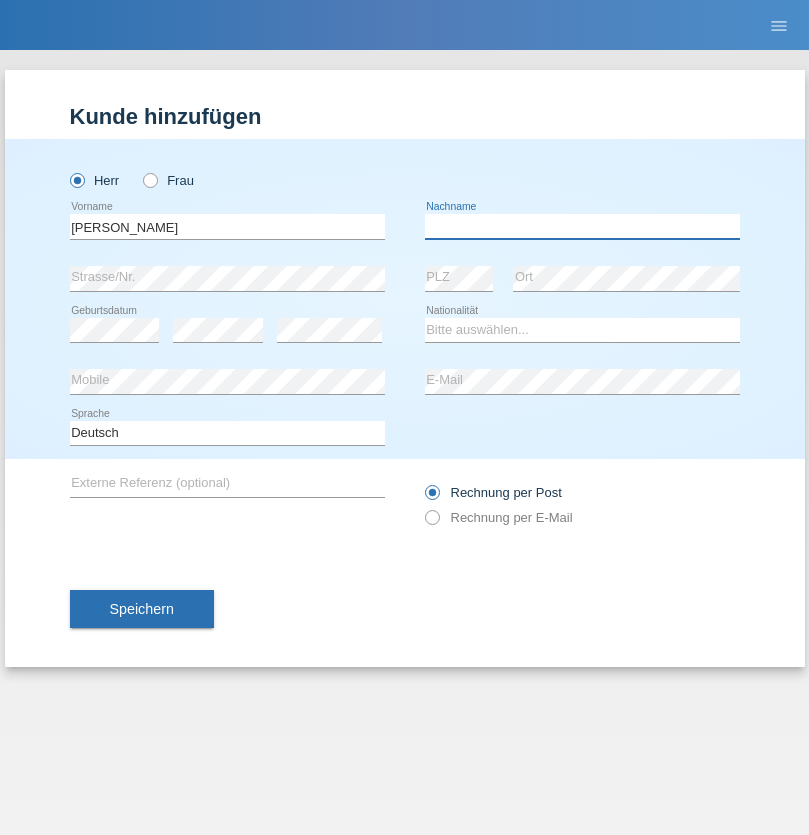 click at bounding box center [582, 226] 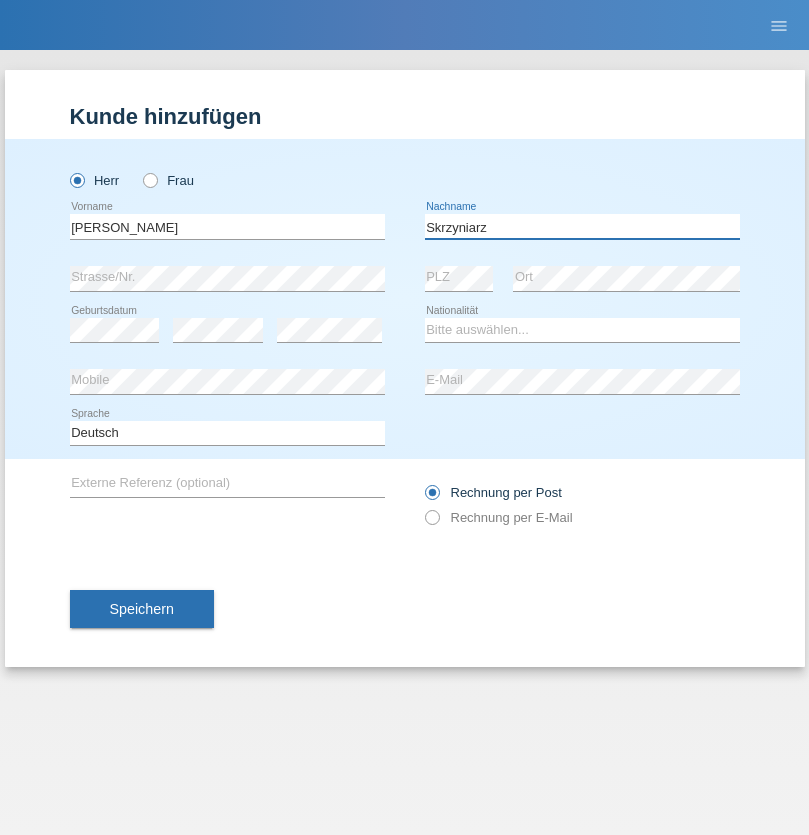 type on "Skrzyniarz" 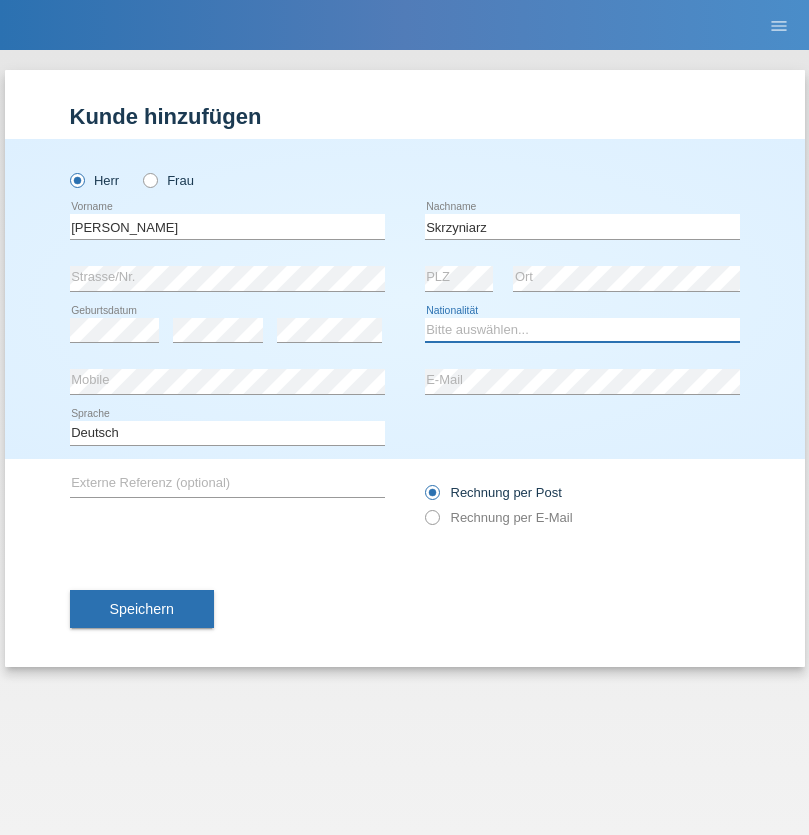 select on "PL" 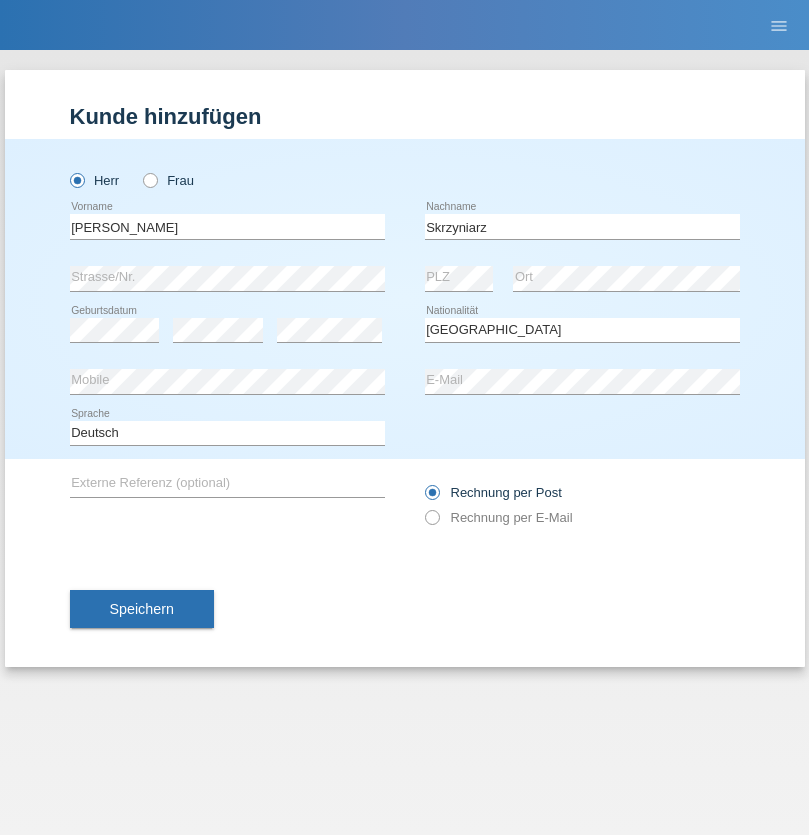 select on "C" 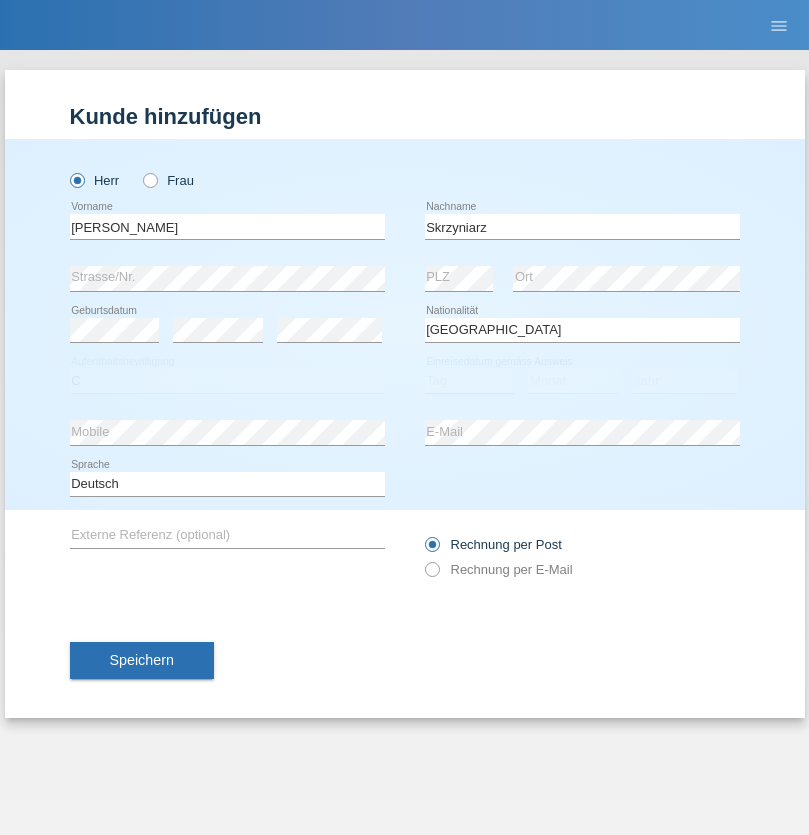 select on "03" 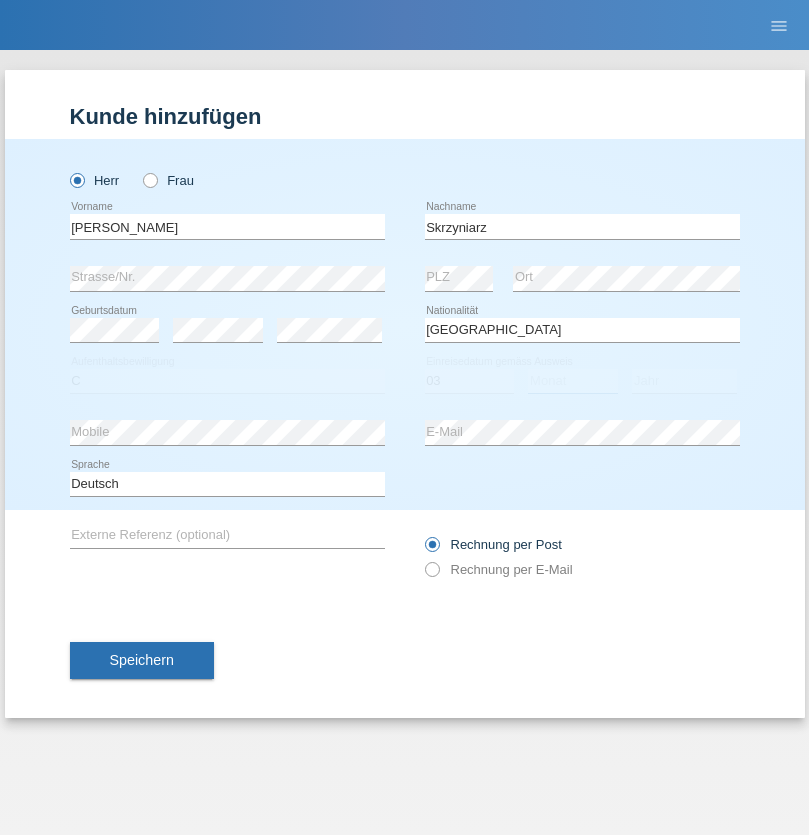 select on "02" 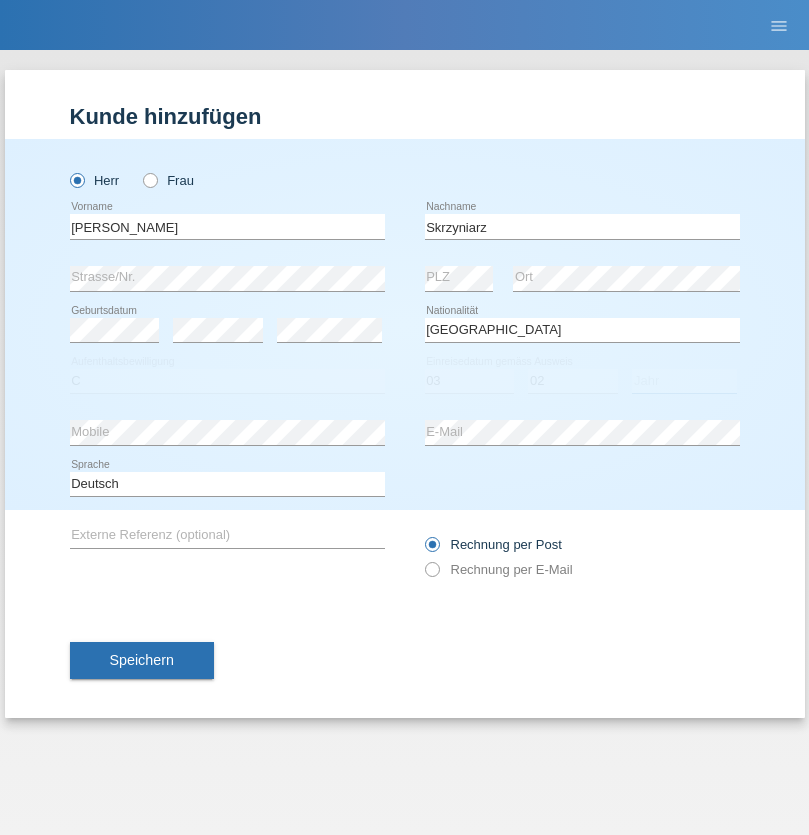 select on "2020" 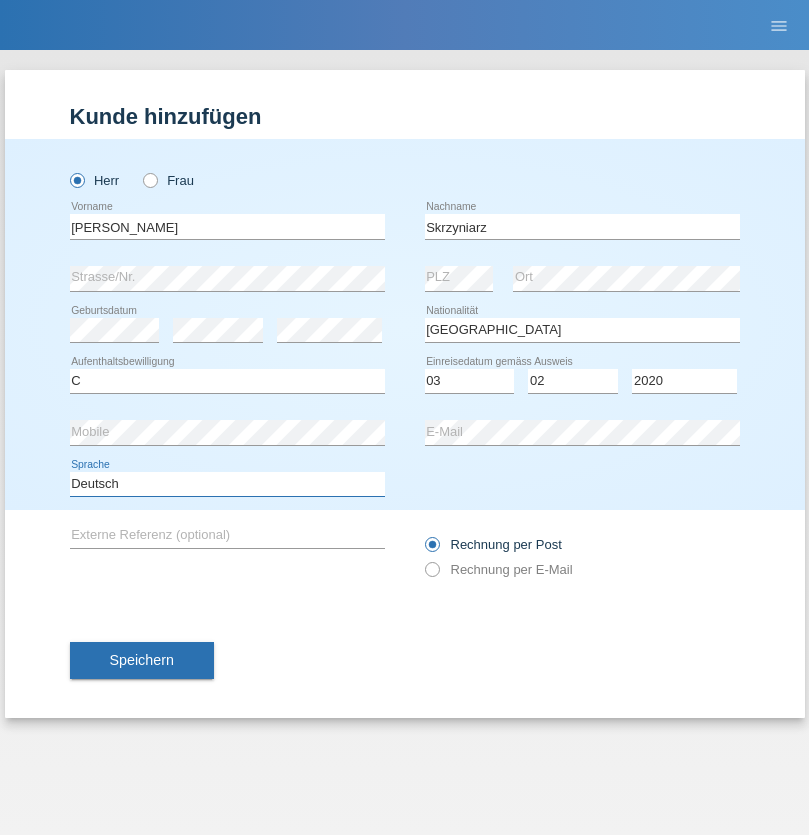 select on "en" 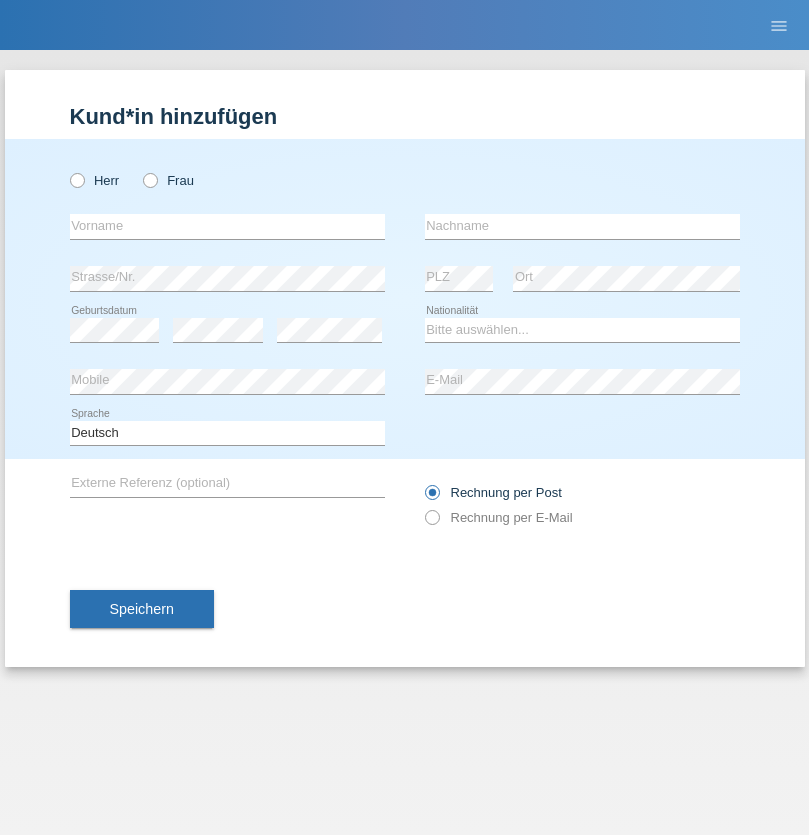 scroll, scrollTop: 0, scrollLeft: 0, axis: both 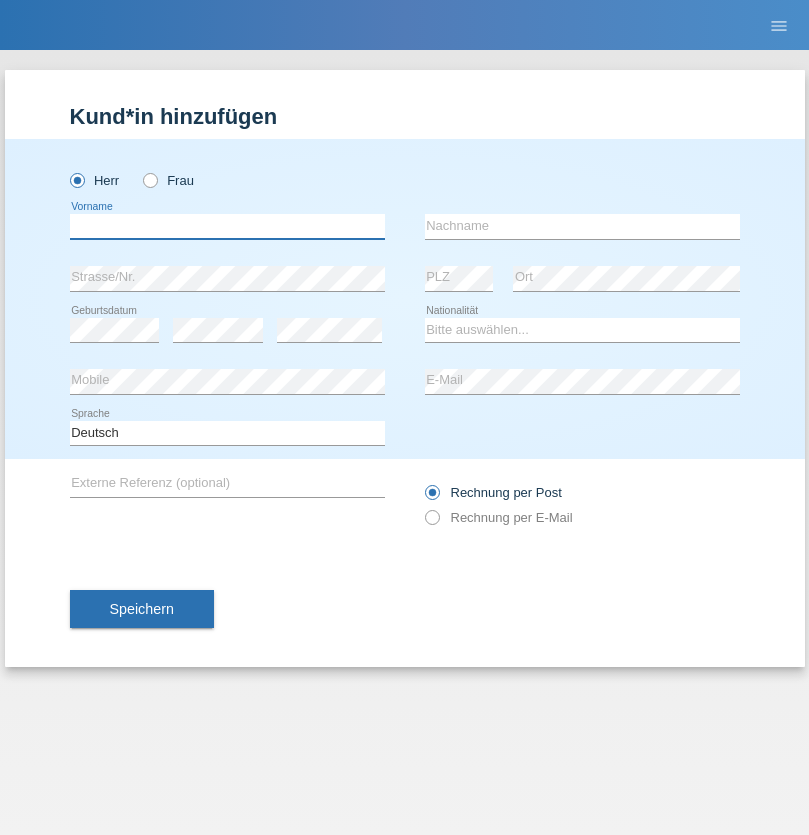 click at bounding box center (227, 226) 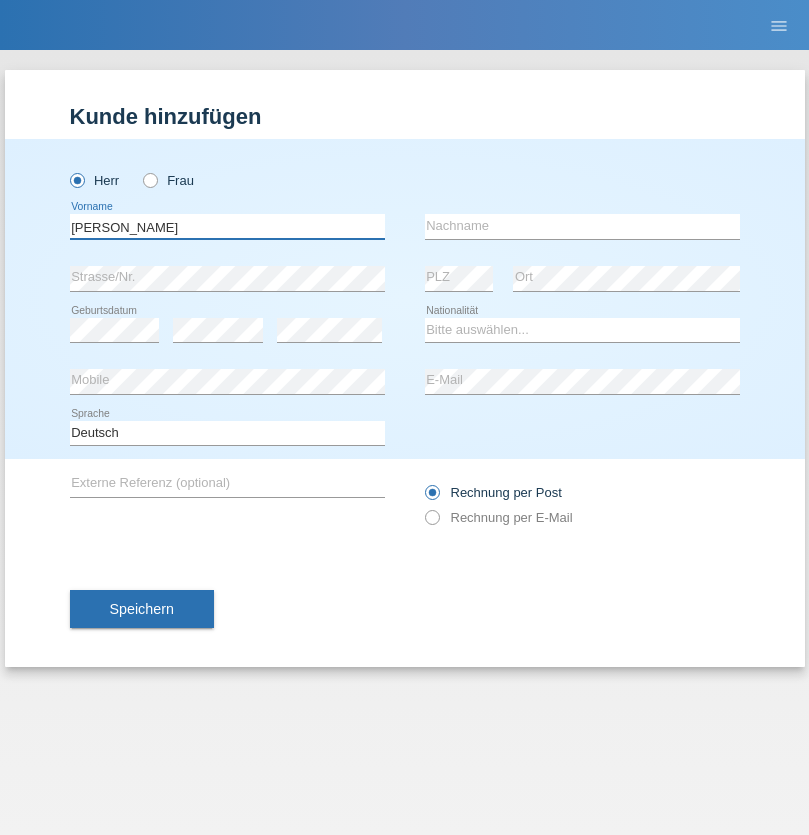 type on "Raffaele" 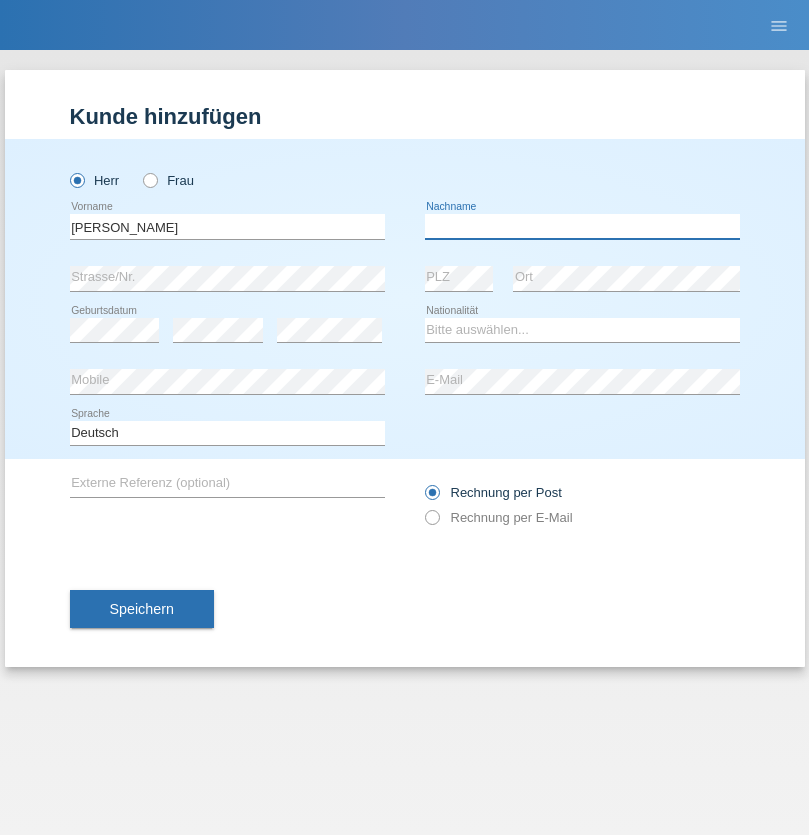 click at bounding box center (582, 226) 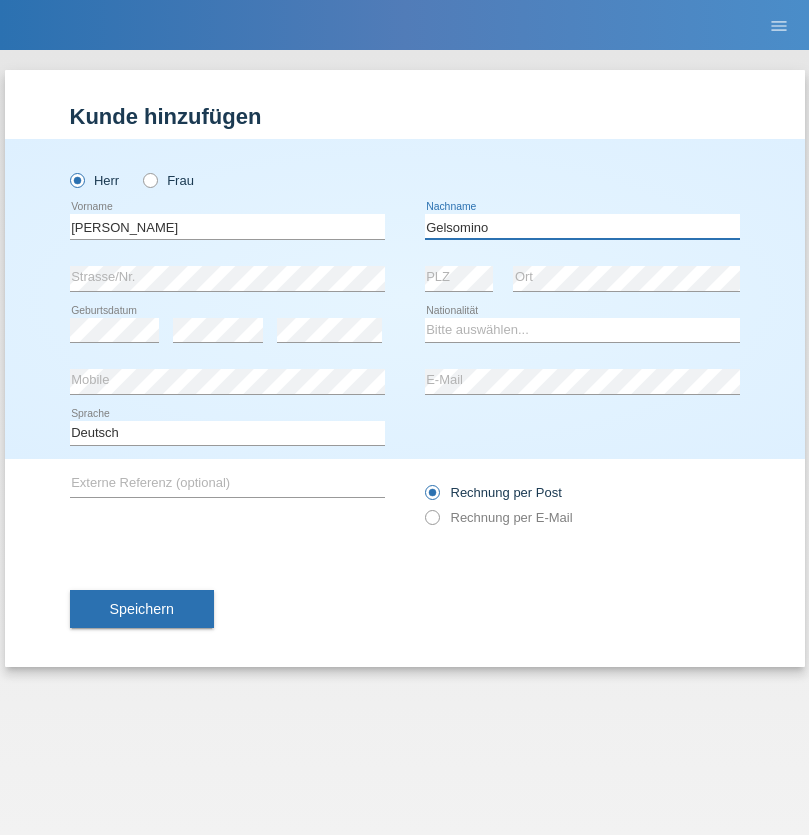 type on "Gelsomino" 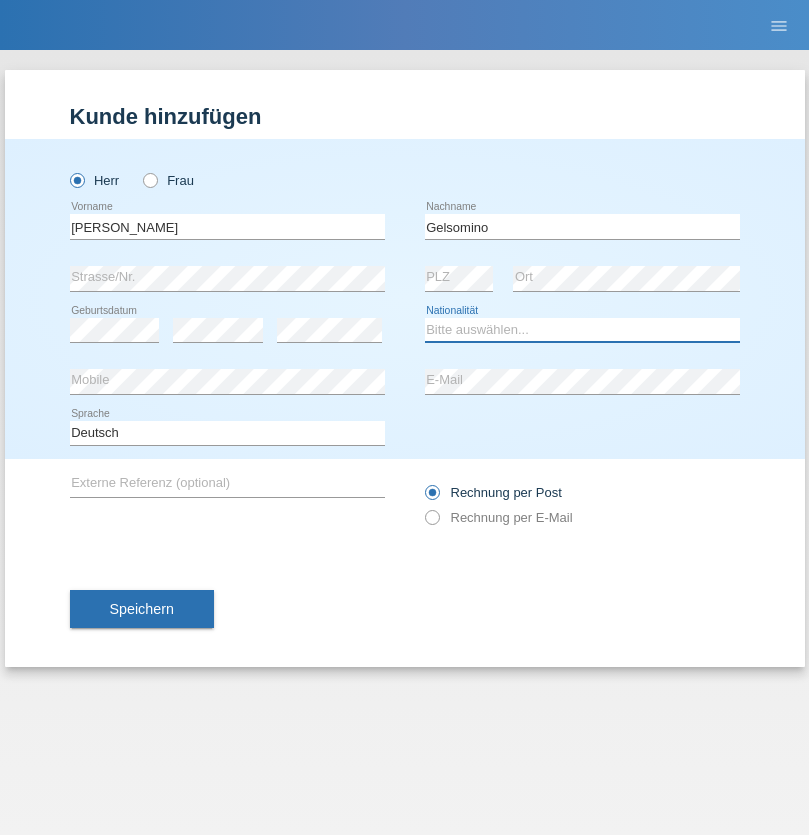 select on "IT" 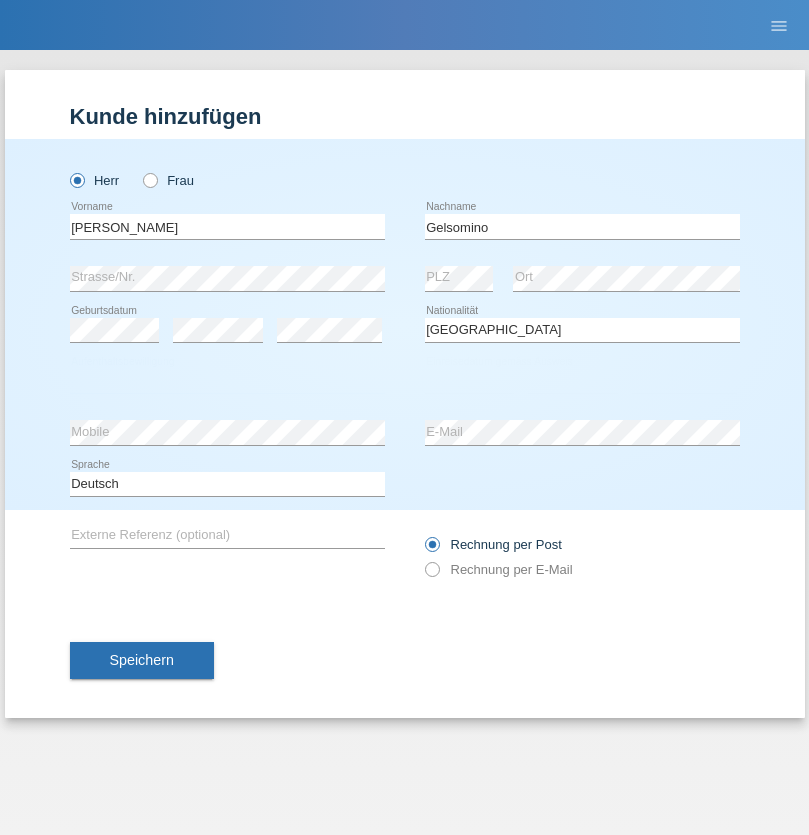 select on "C" 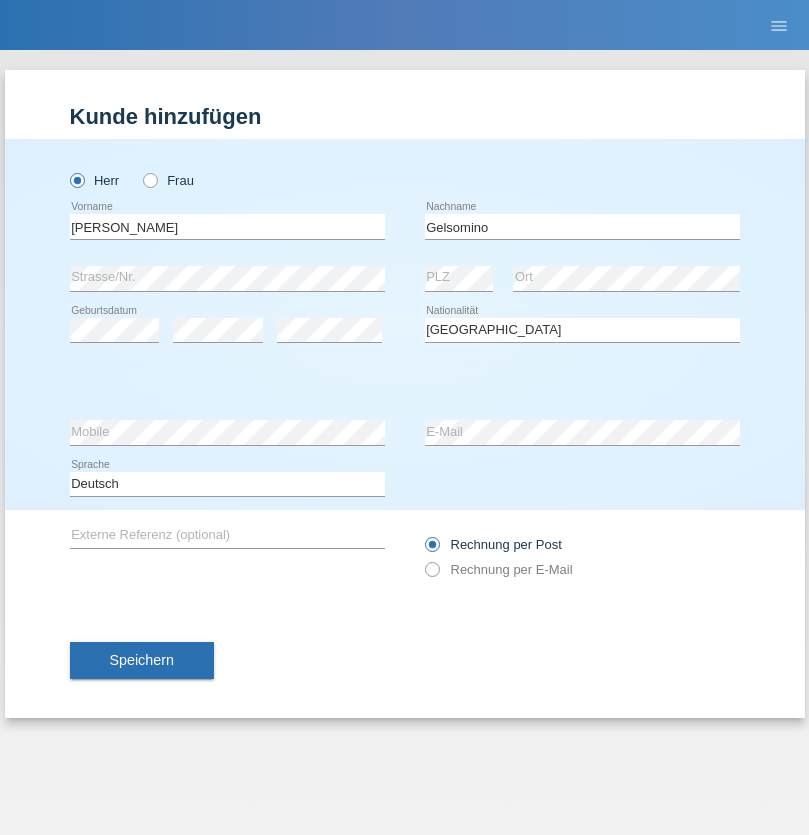 select on "10" 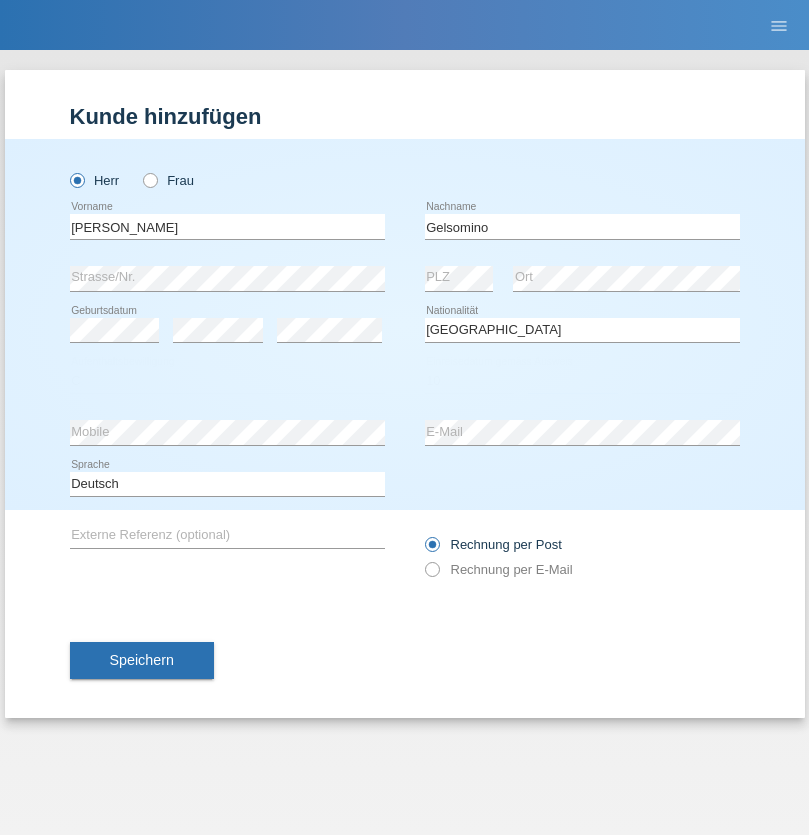 select on "01" 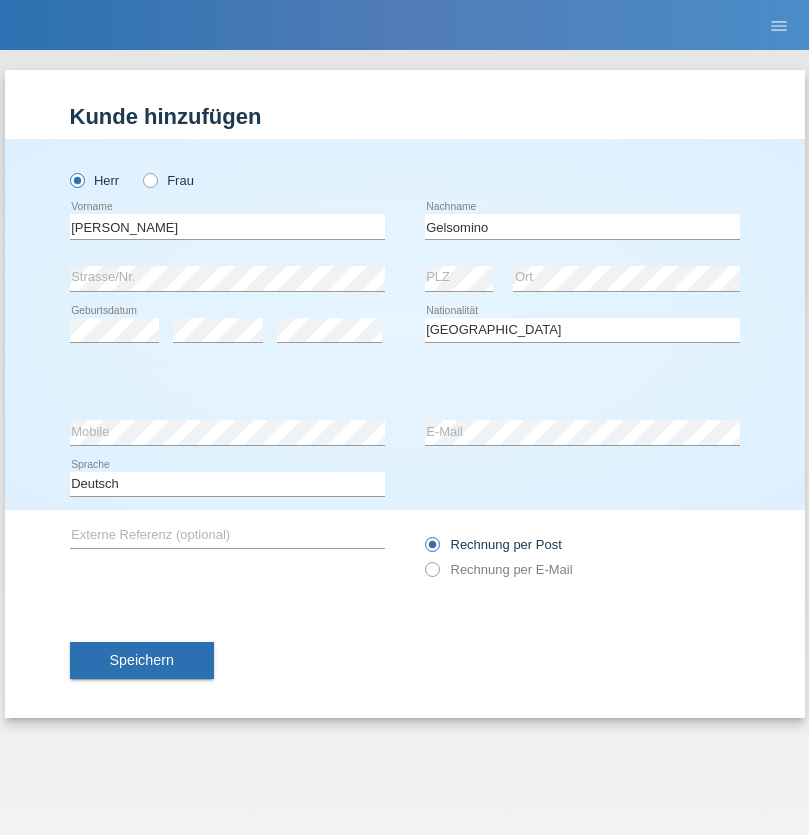 select on "2017" 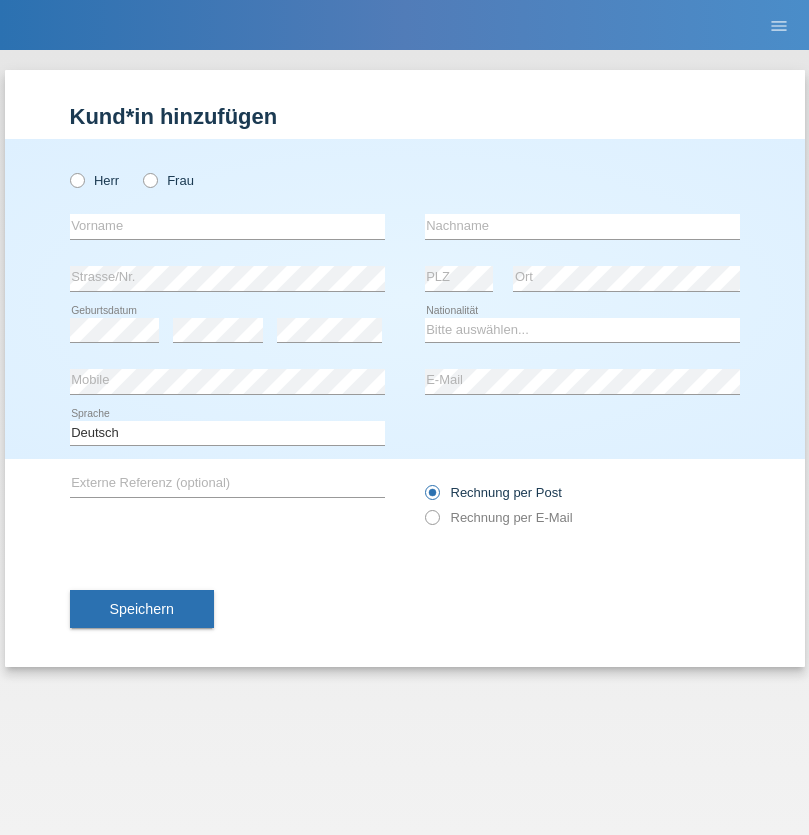 scroll, scrollTop: 0, scrollLeft: 0, axis: both 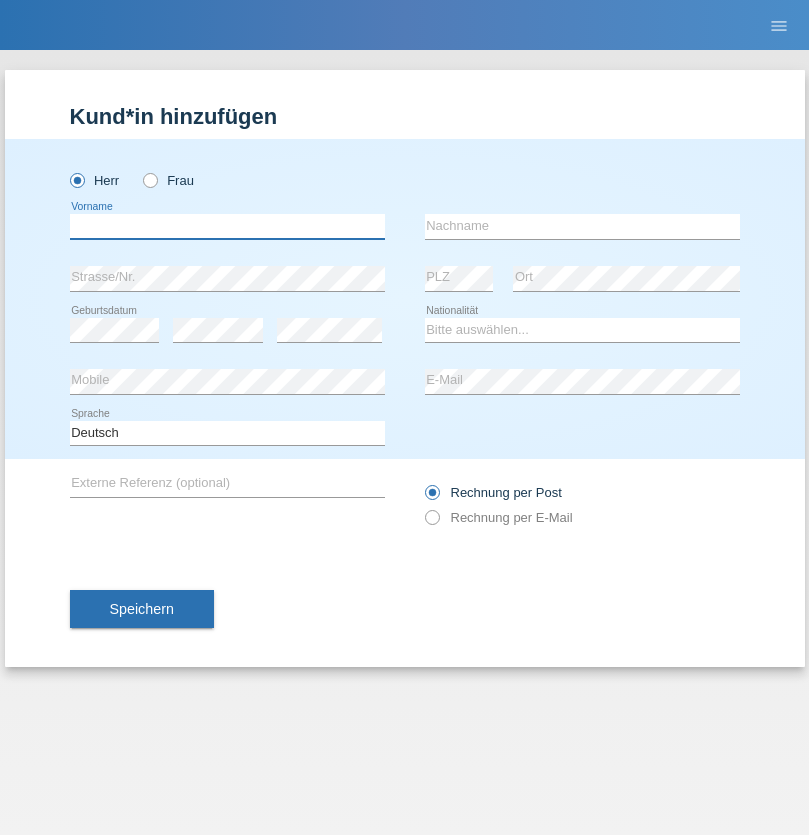 click at bounding box center (227, 226) 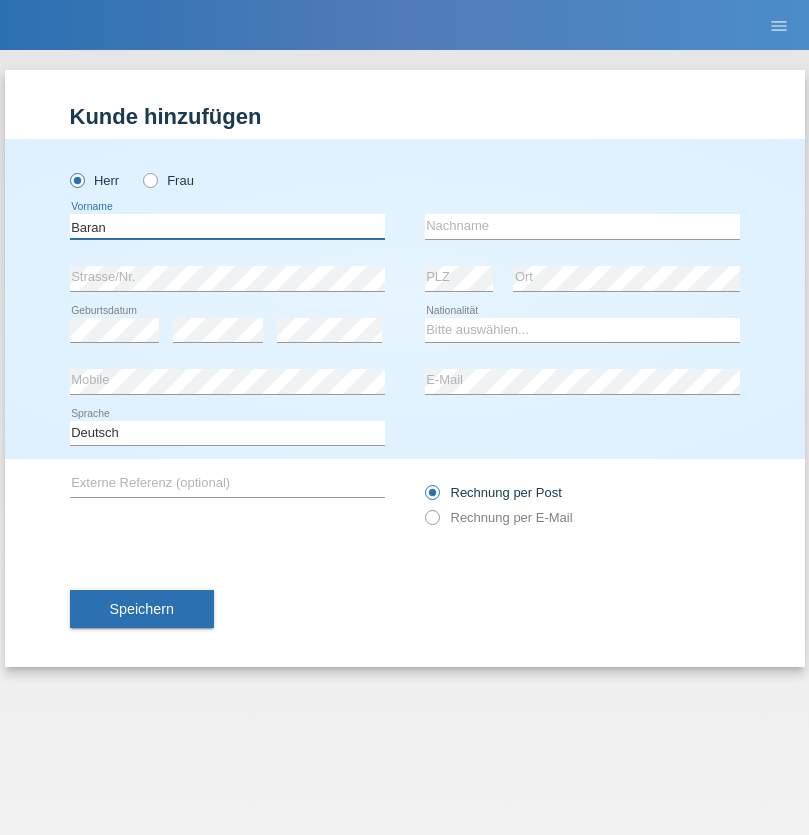type on "Baran" 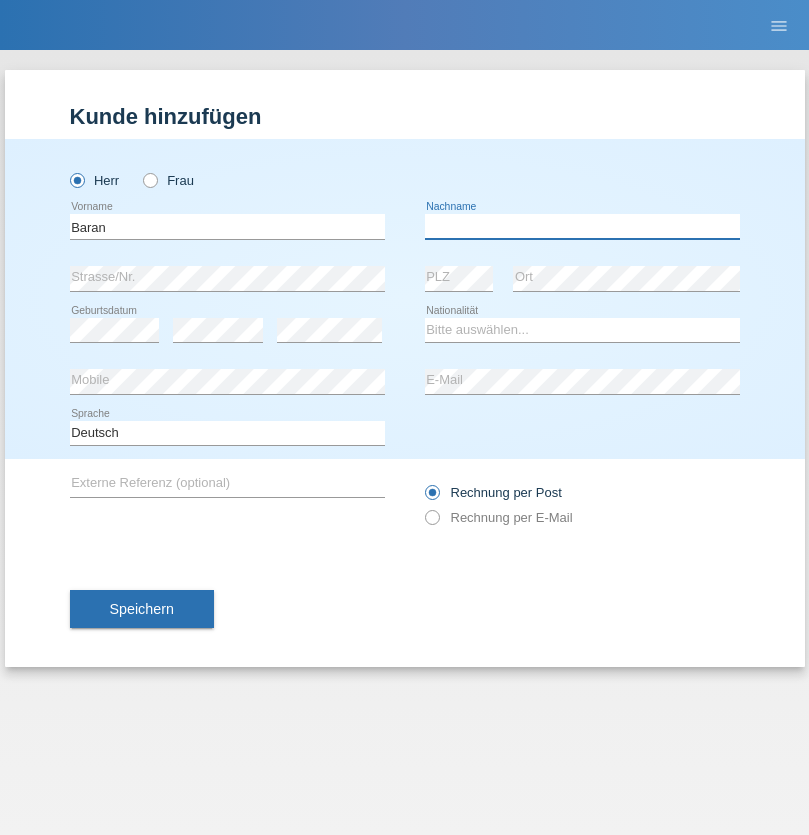 click at bounding box center (582, 226) 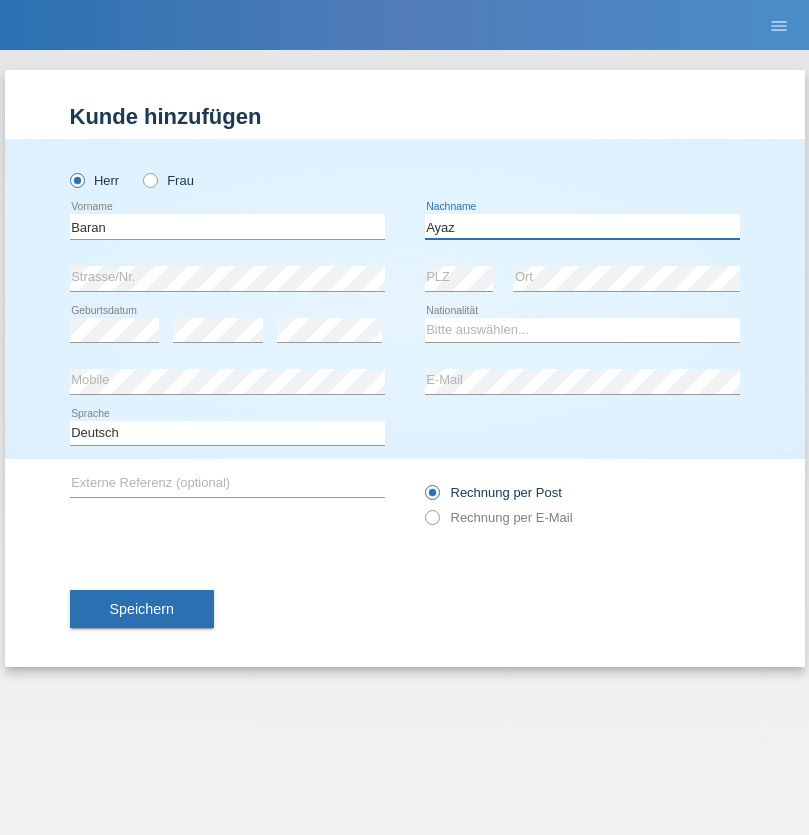 type on "Ayaz" 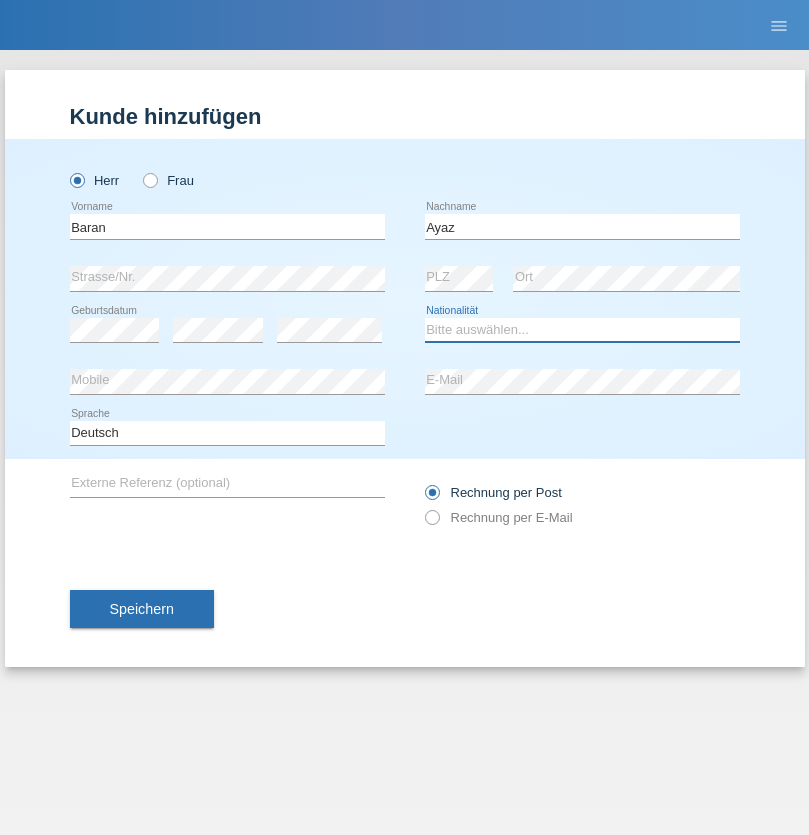select on "TR" 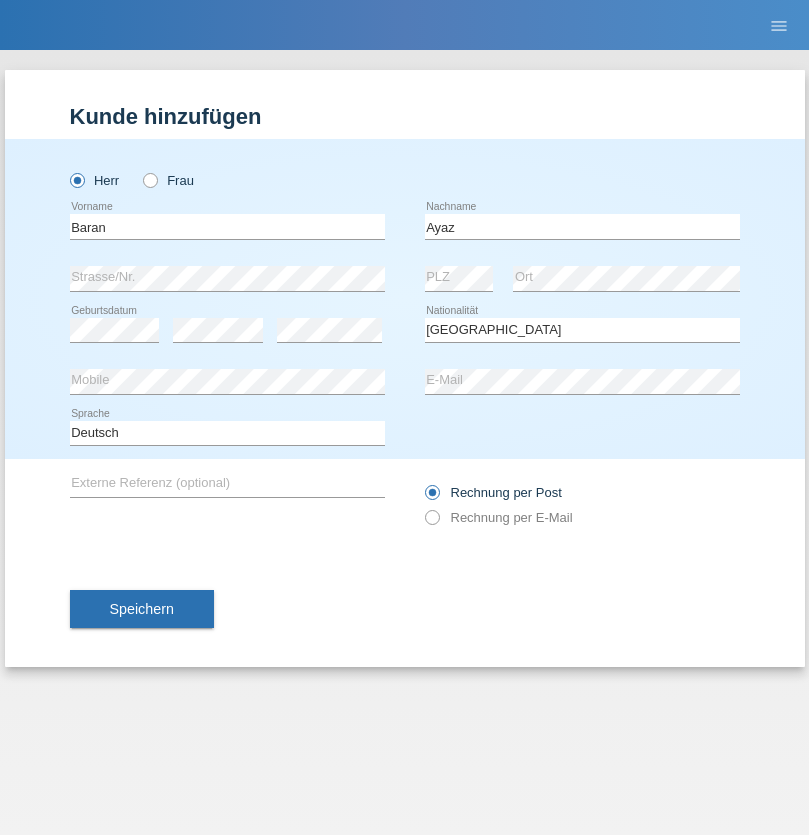 select on "C" 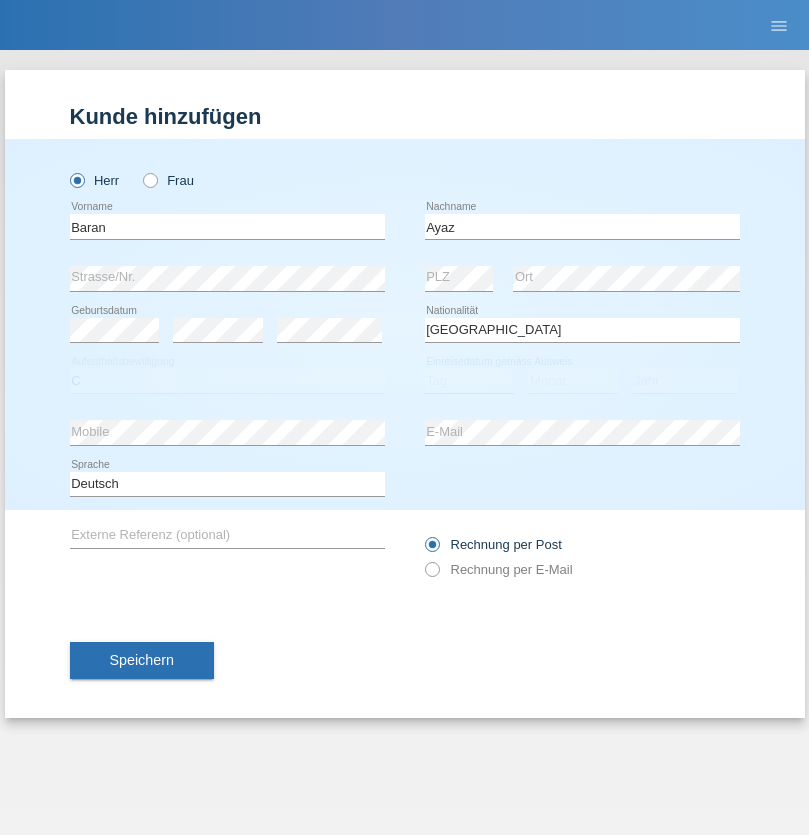 select on "29" 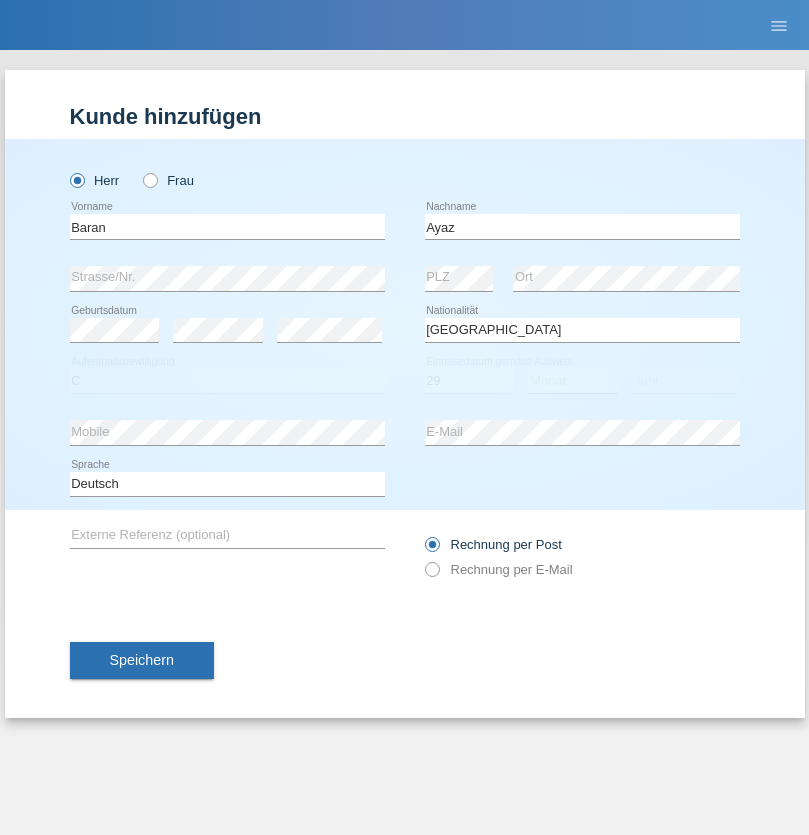 select on "12" 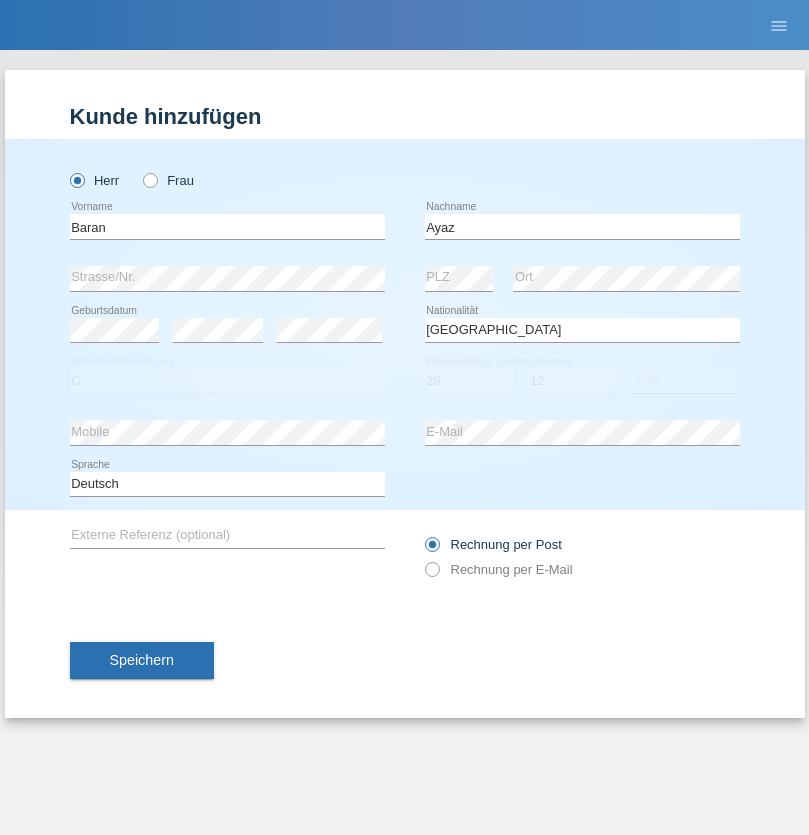 select on "2021" 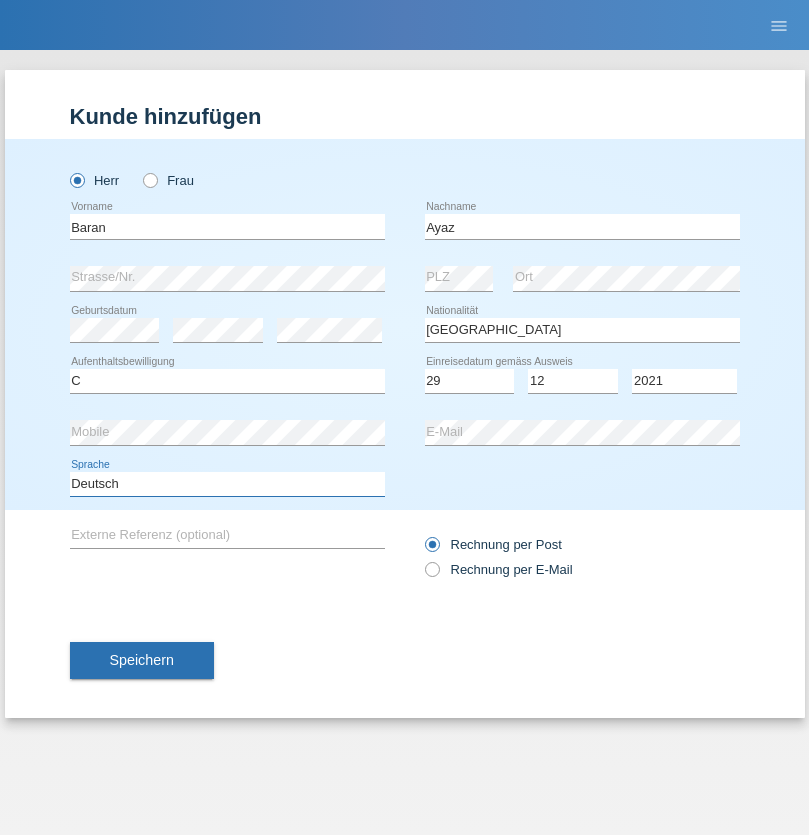 select on "en" 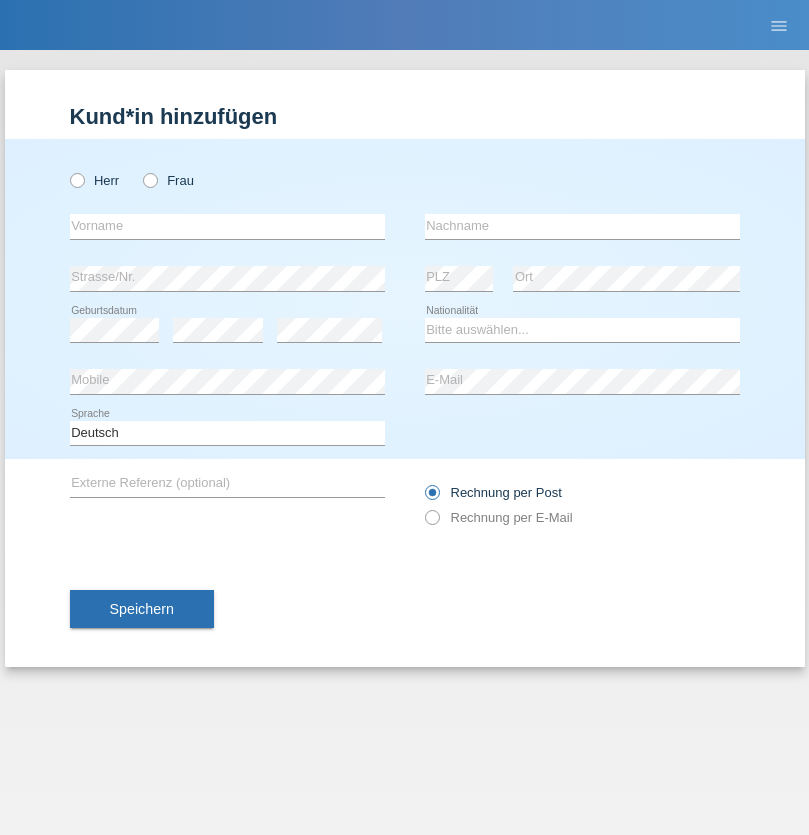 scroll, scrollTop: 0, scrollLeft: 0, axis: both 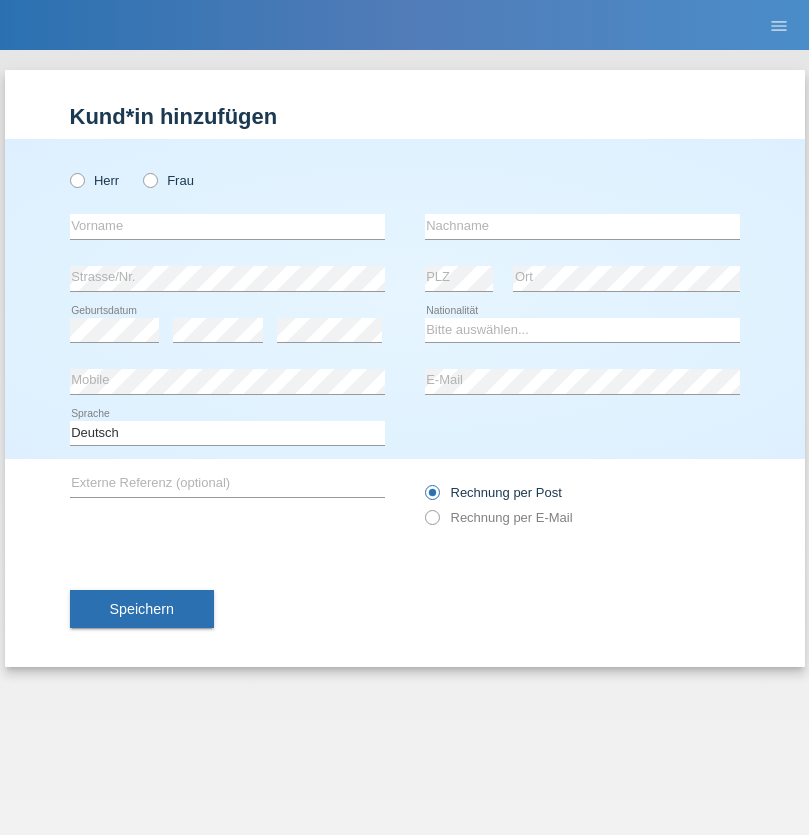 radio on "true" 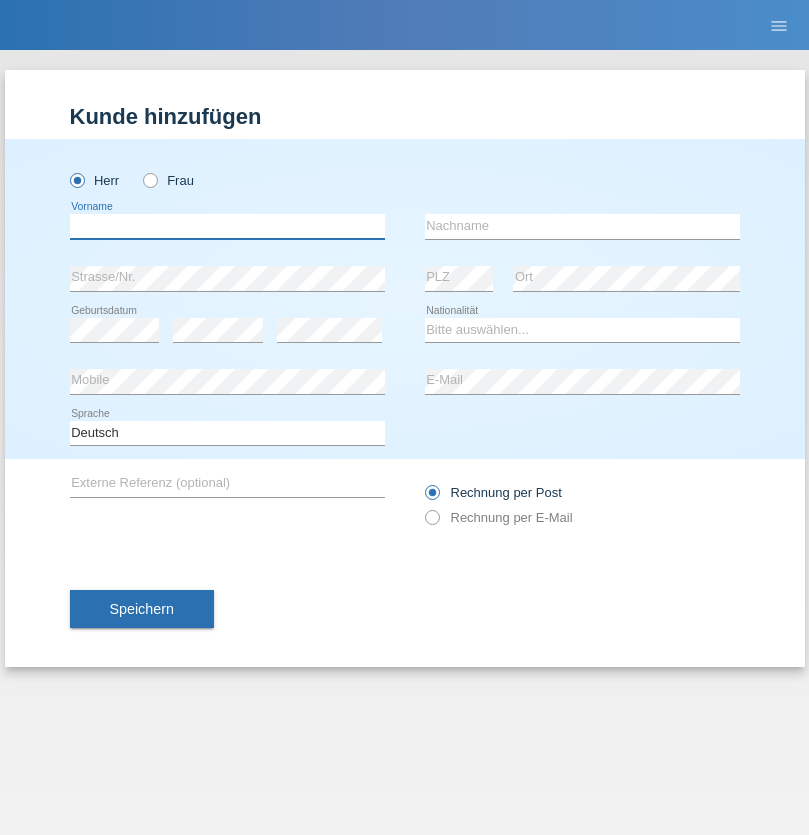 click at bounding box center (227, 226) 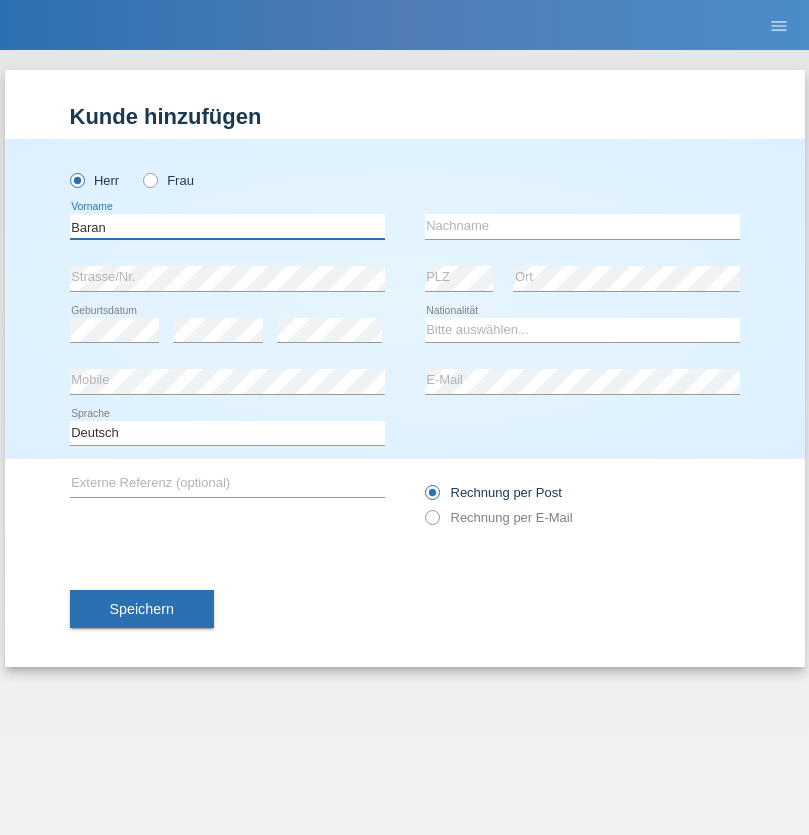 type on "Baran" 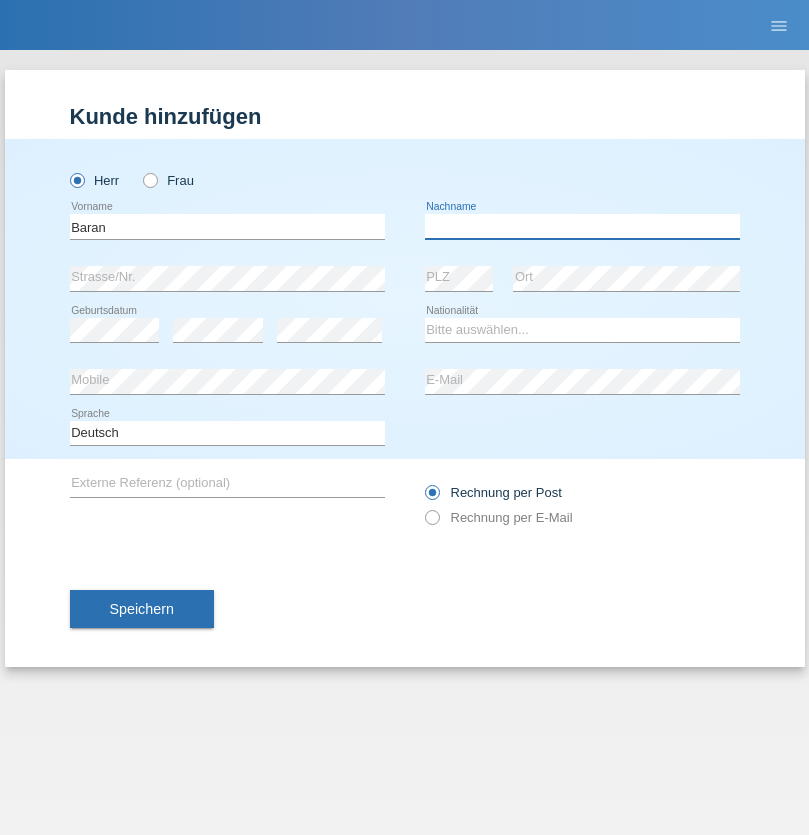 click at bounding box center (582, 226) 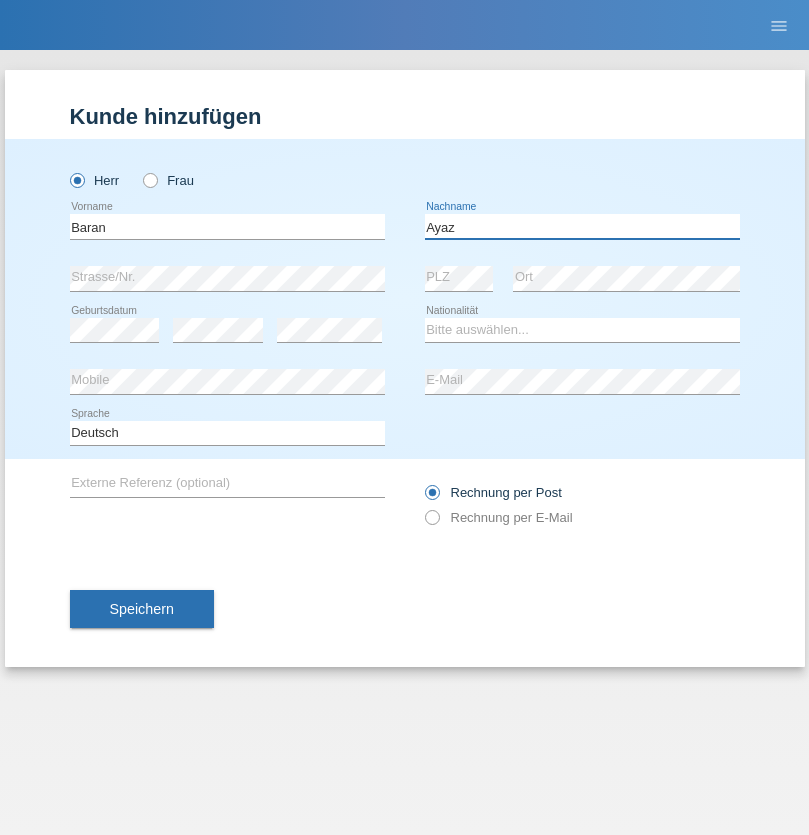type on "Ayaz" 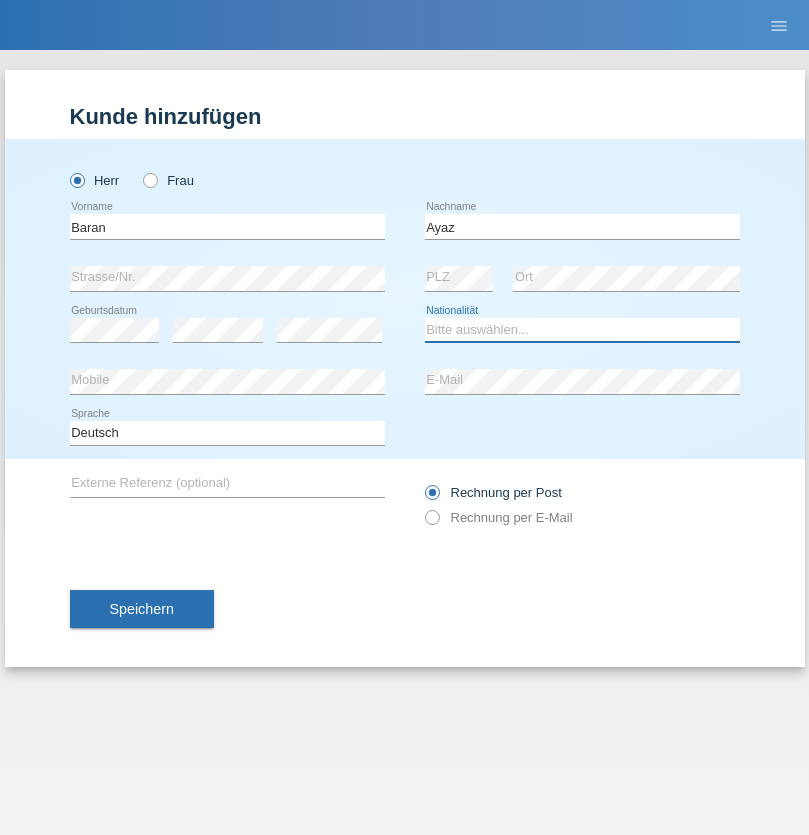 select on "TR" 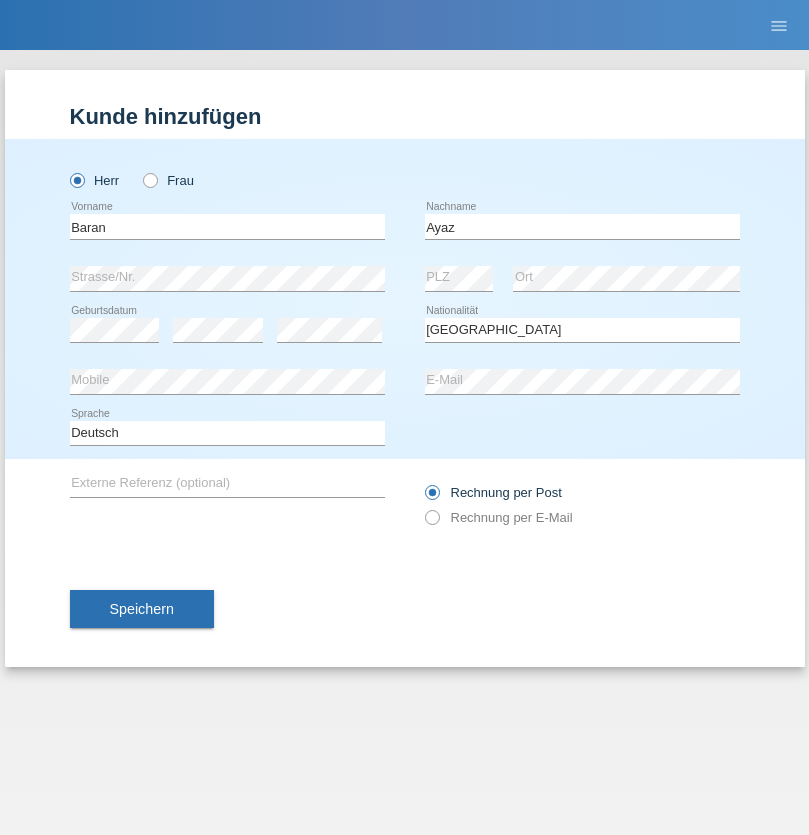 select on "C" 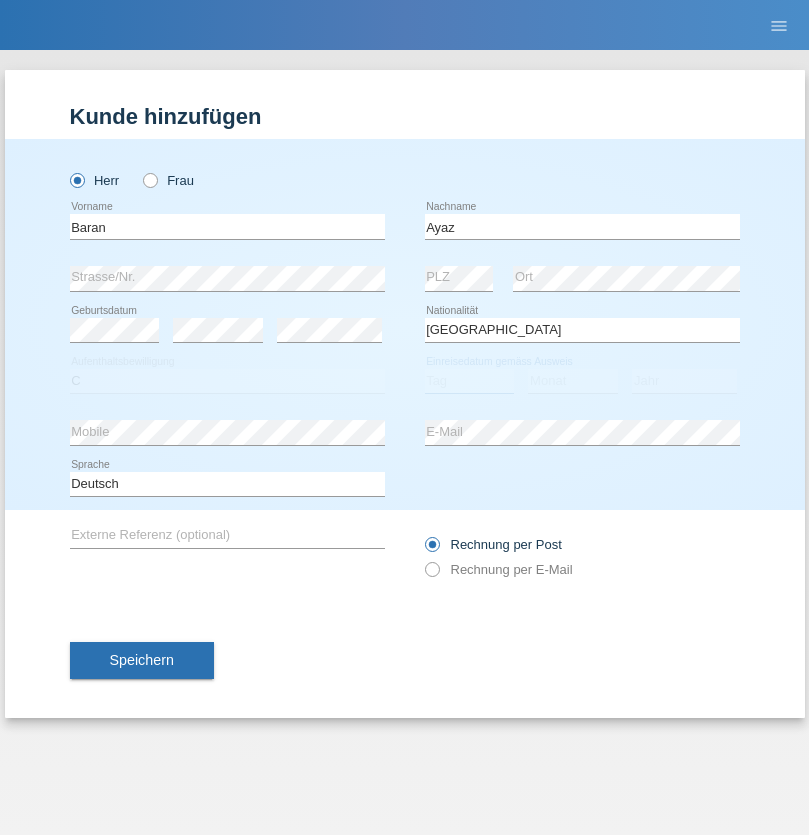 select on "29" 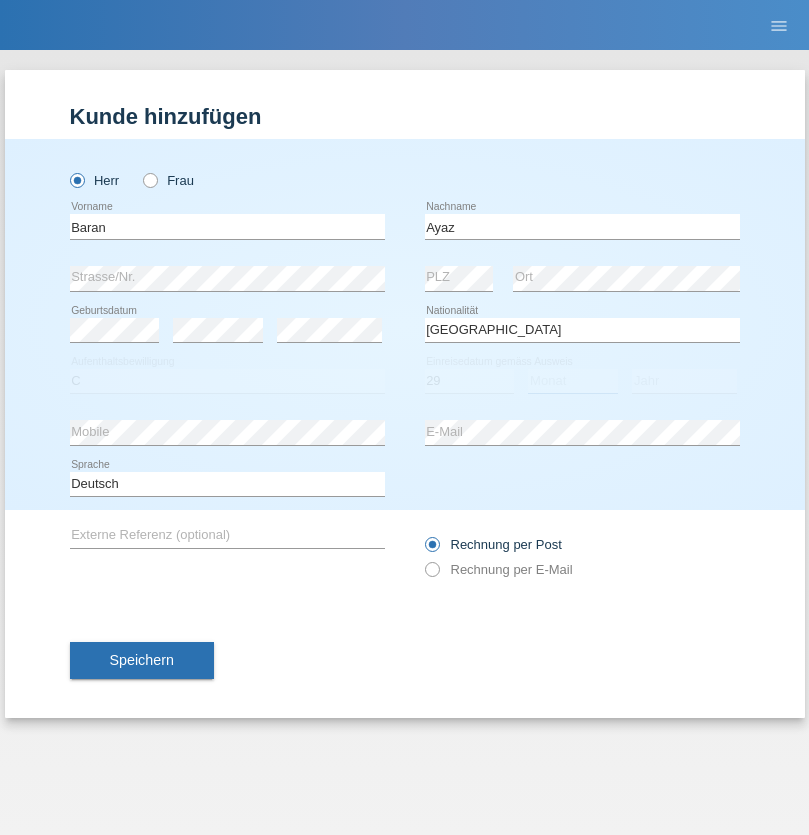 select on "12" 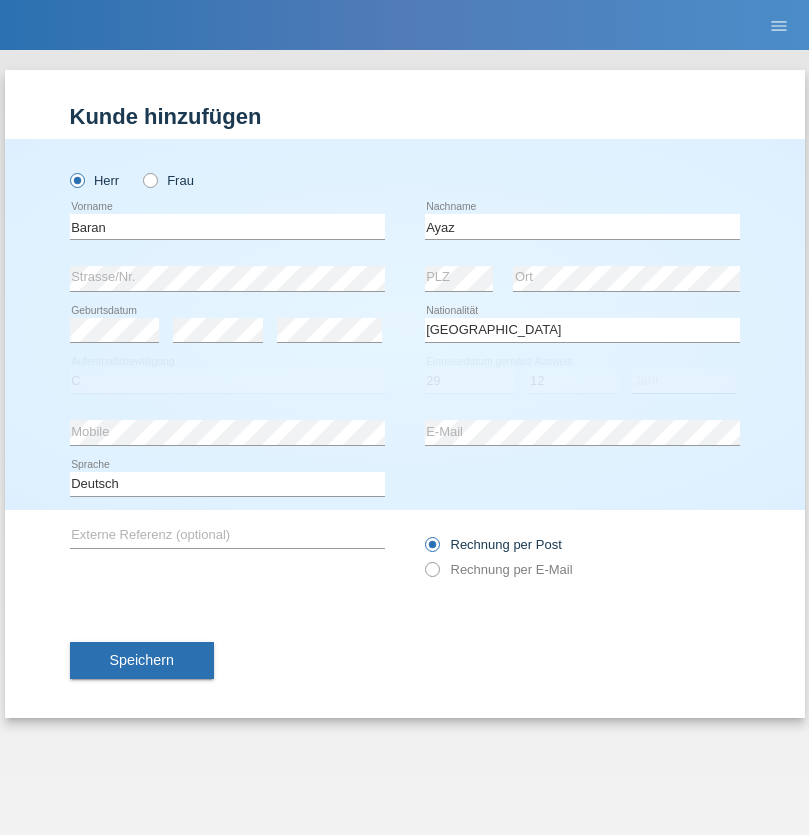 select on "2021" 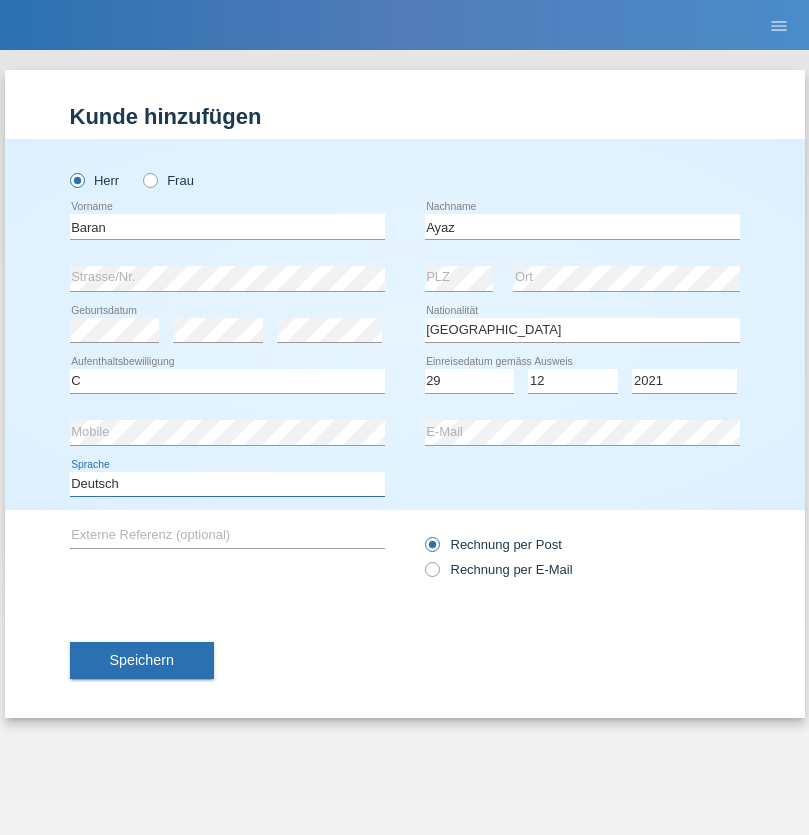 select on "en" 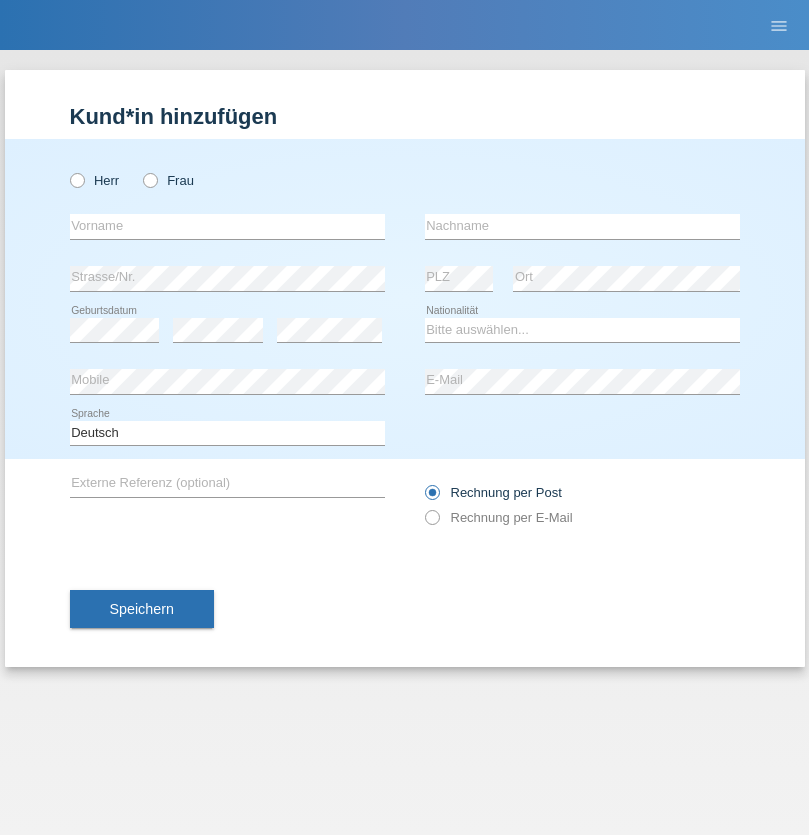 scroll, scrollTop: 0, scrollLeft: 0, axis: both 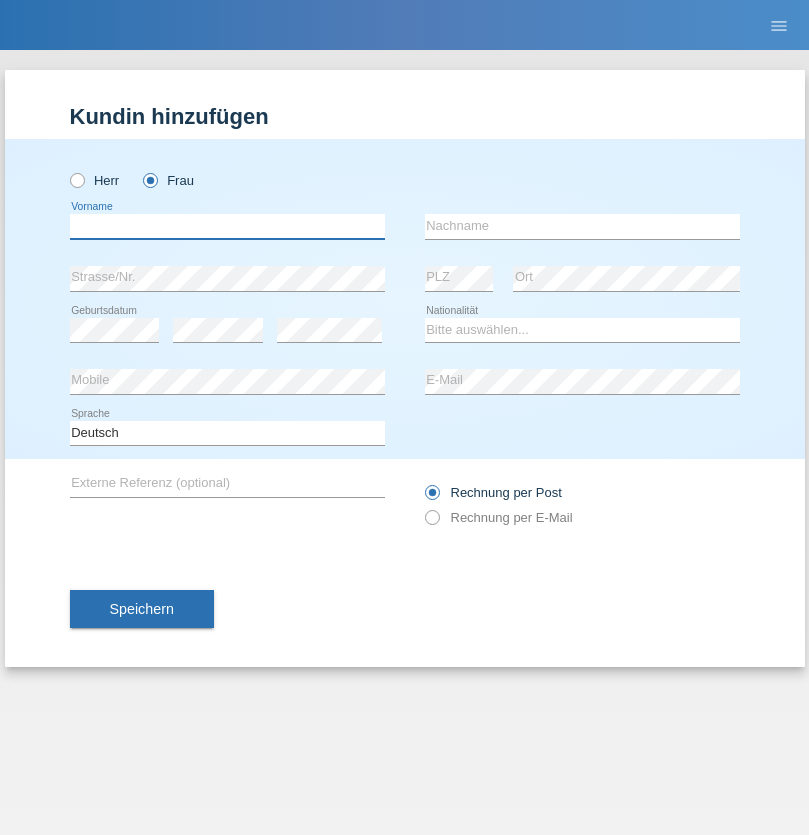 click at bounding box center [227, 226] 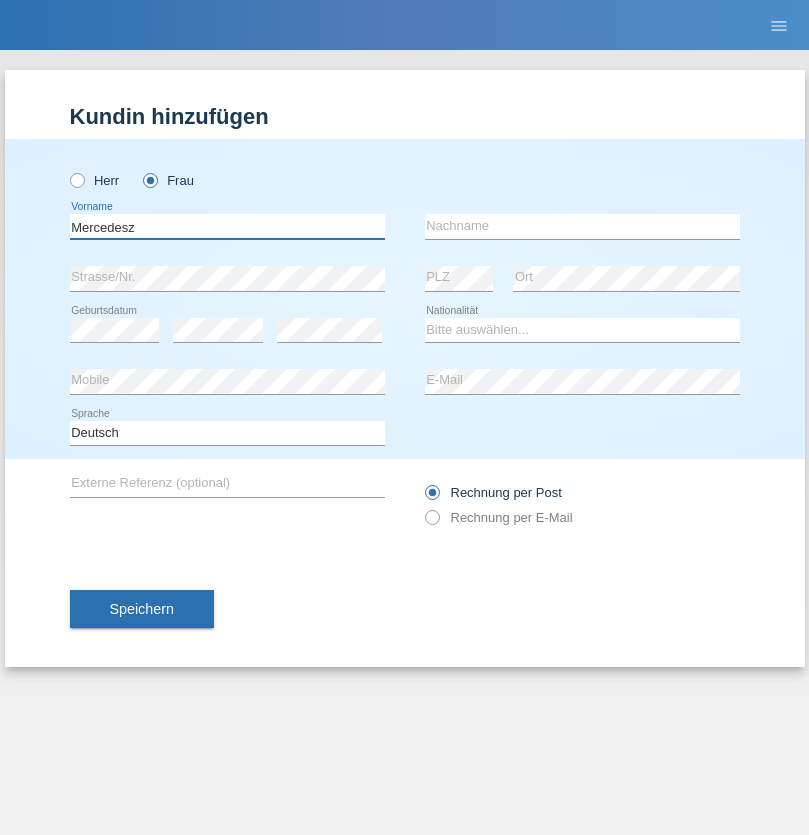 type on "Mercedesz" 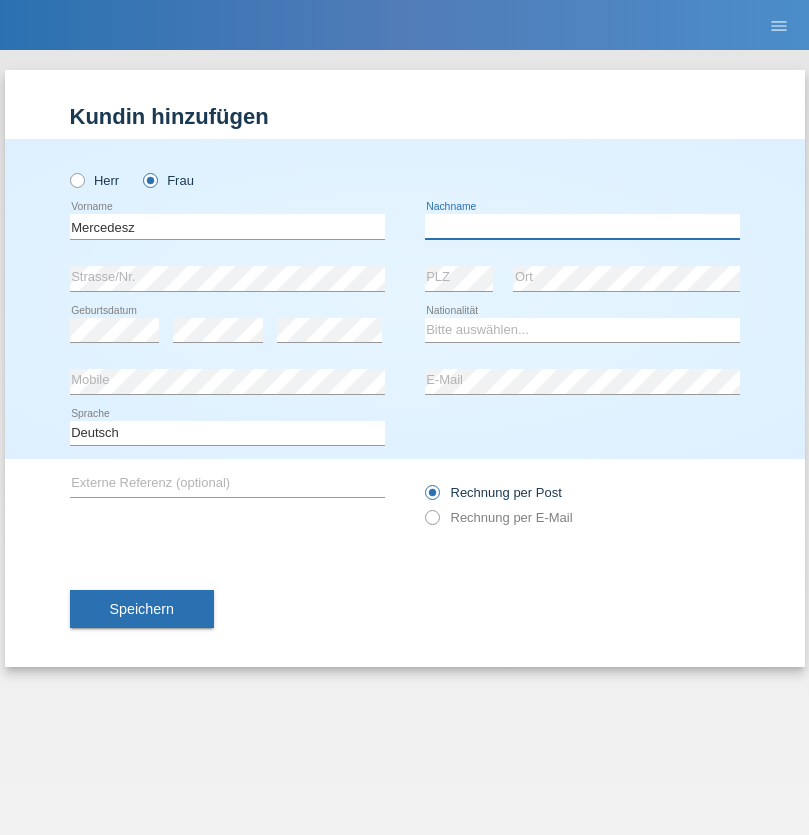 click at bounding box center (582, 226) 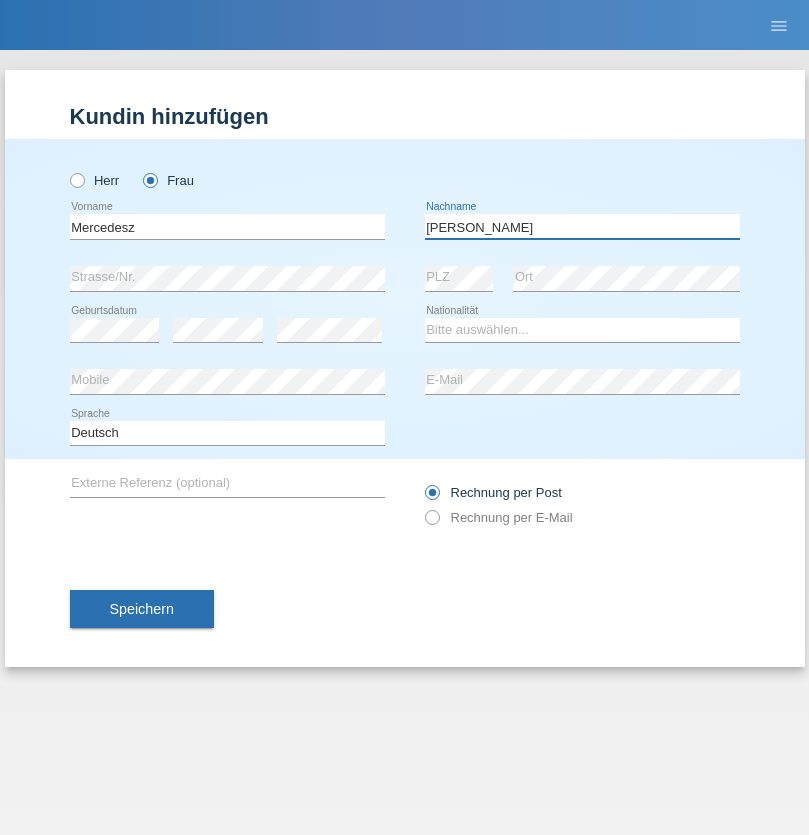 type on "Maria" 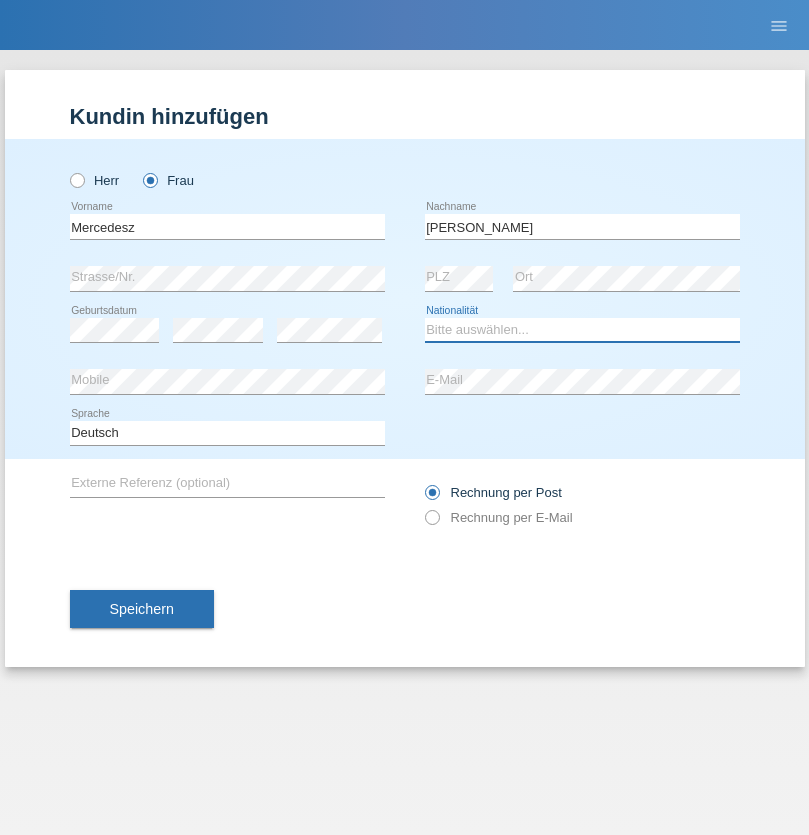 select on "OM" 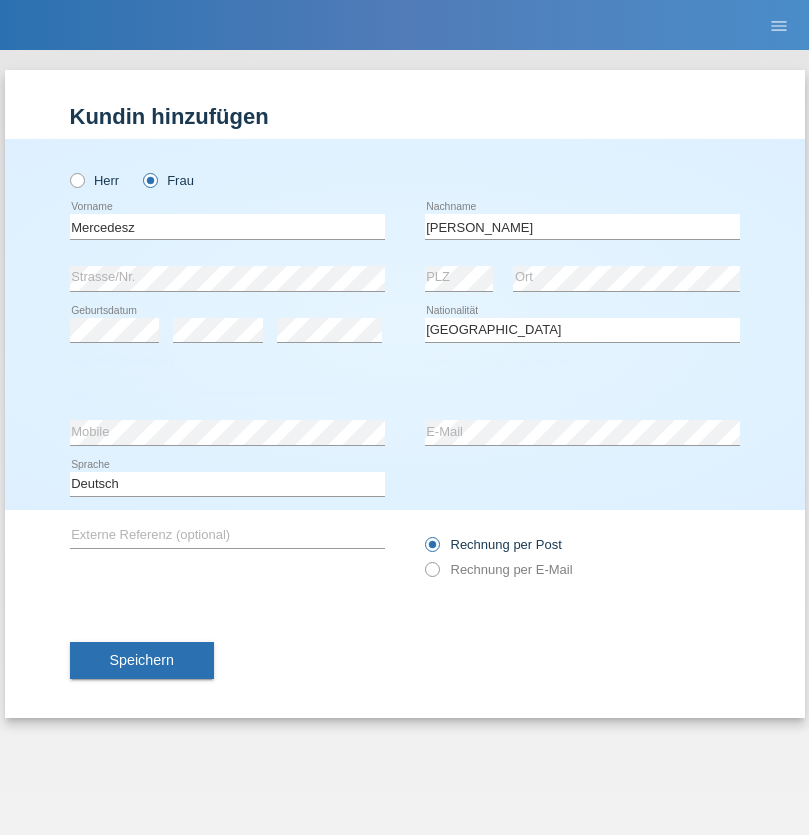select on "C" 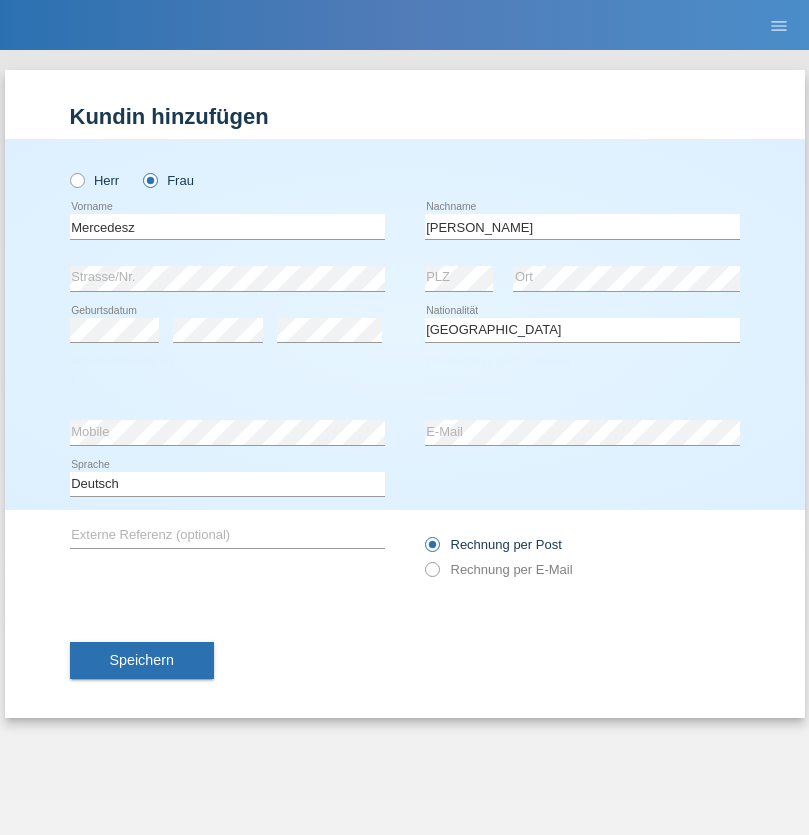 select on "04" 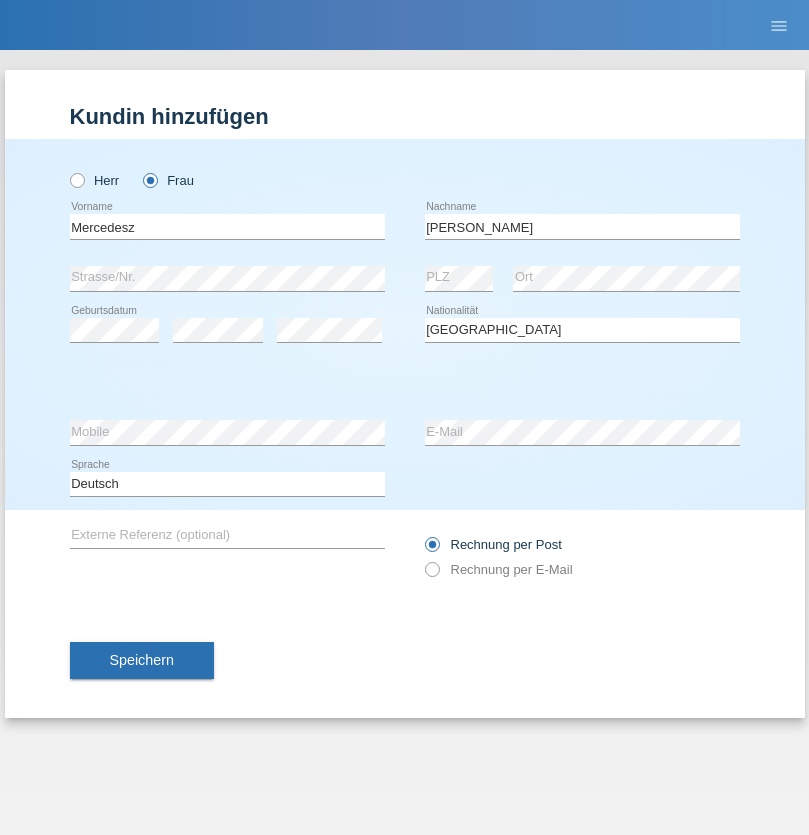 select on "08" 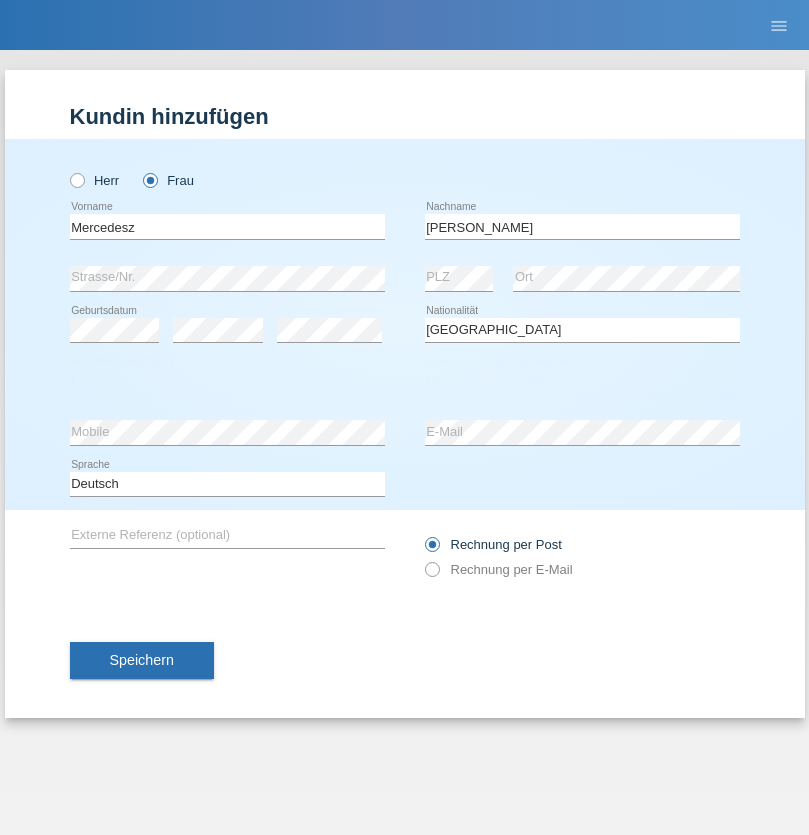 select on "2021" 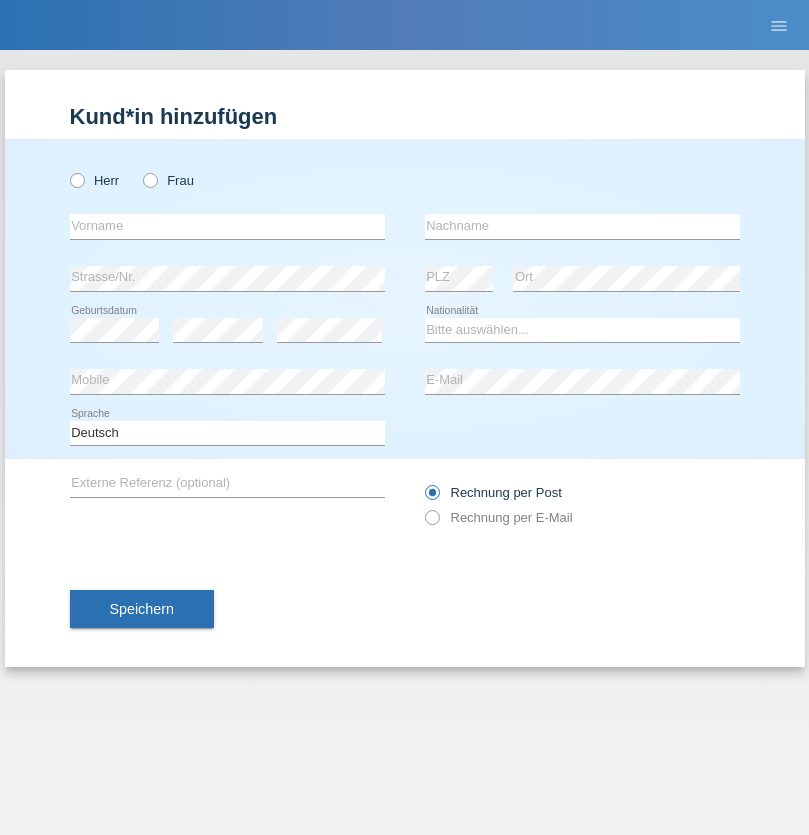 scroll, scrollTop: 0, scrollLeft: 0, axis: both 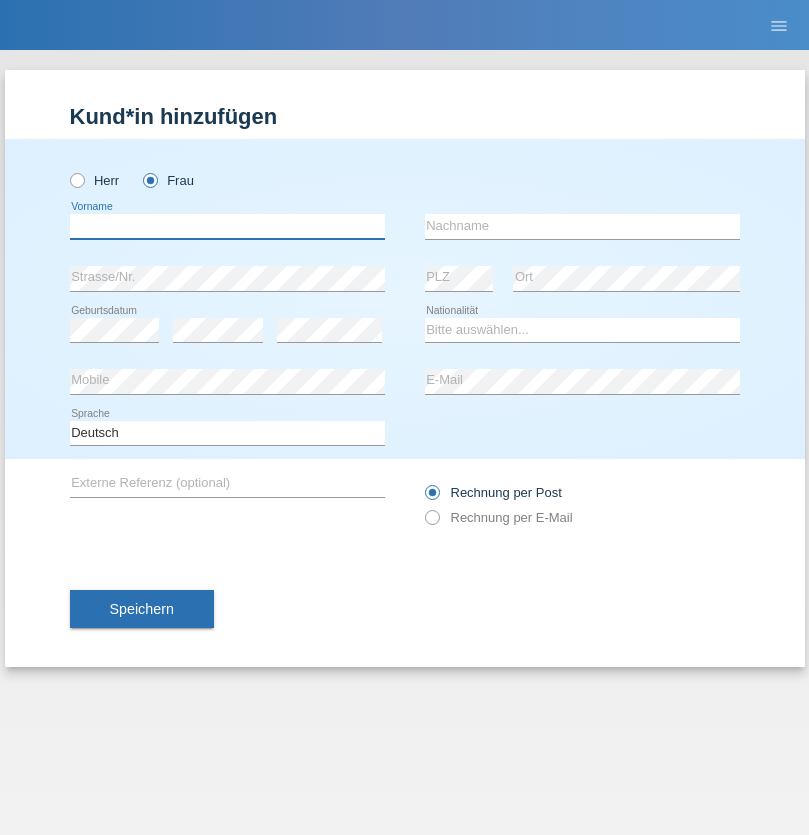 click at bounding box center [227, 226] 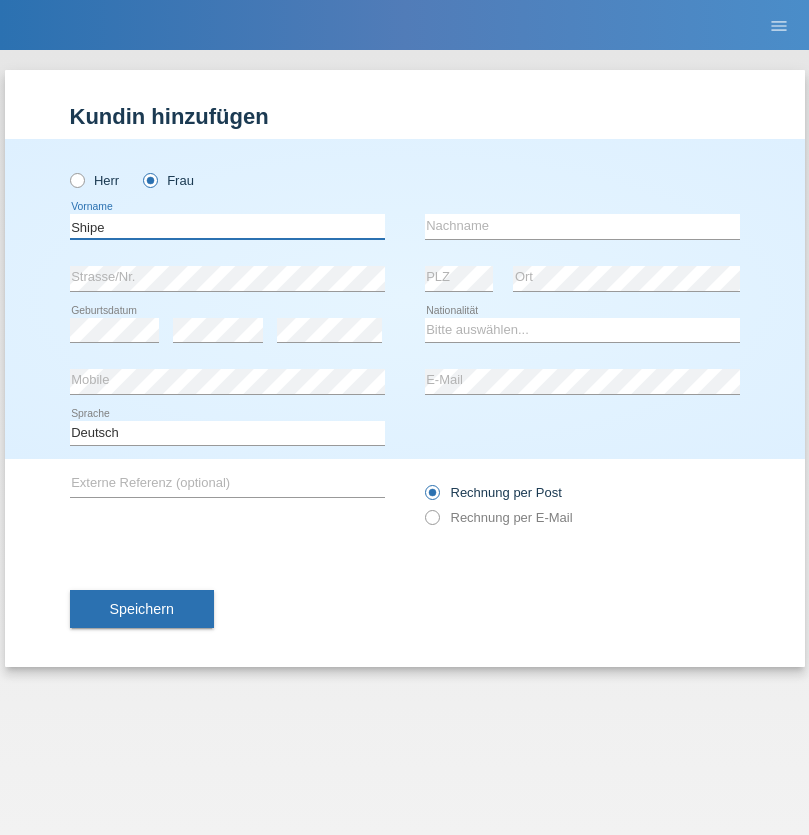 type on "Shipe" 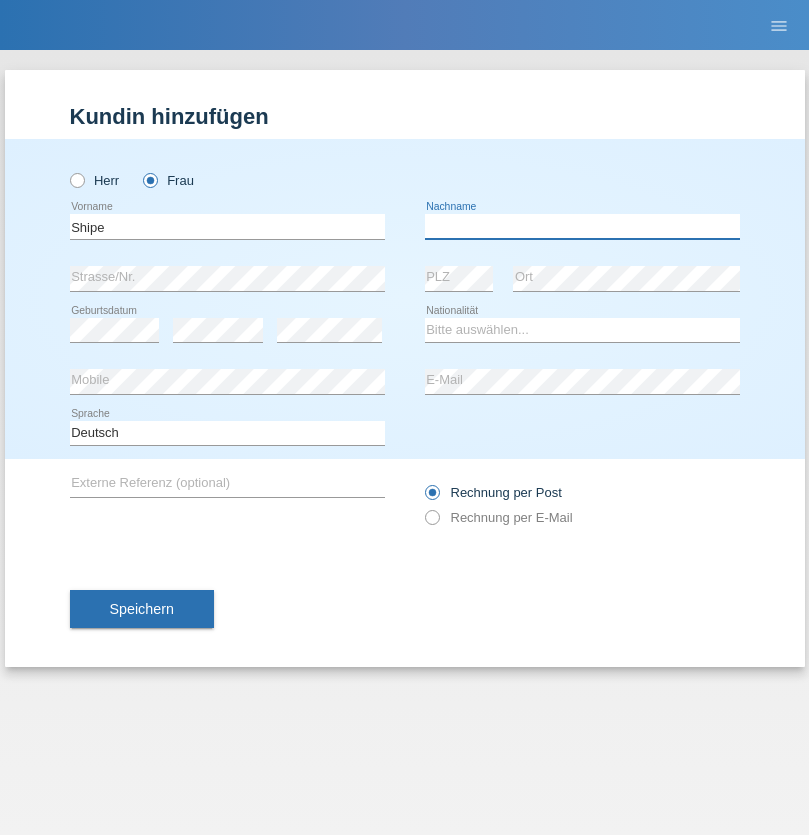 click at bounding box center (582, 226) 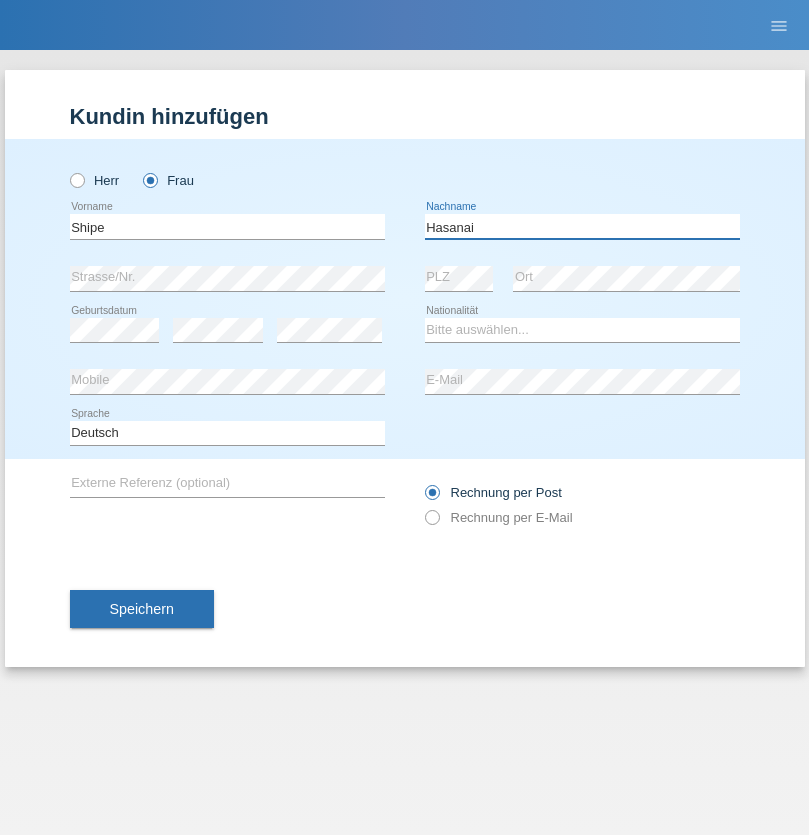 type on "Hasanai" 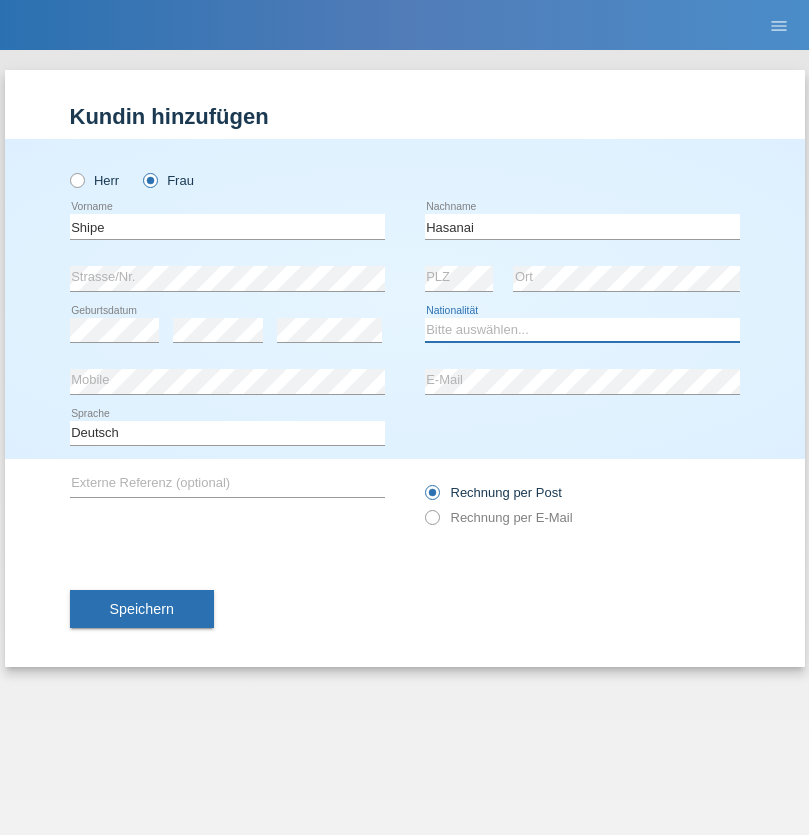 select on "CH" 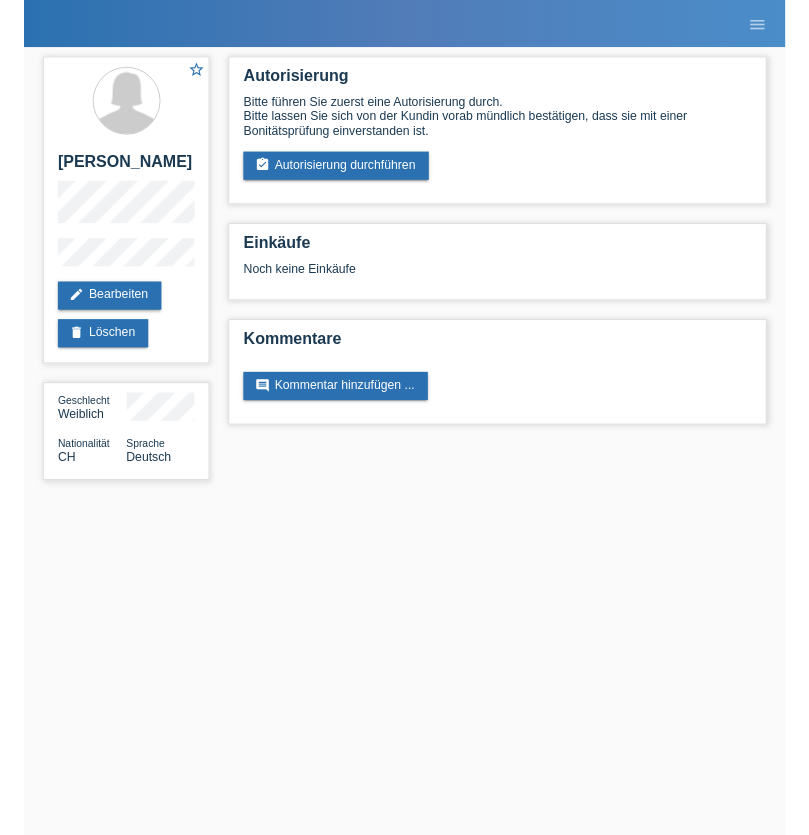 scroll, scrollTop: 0, scrollLeft: 0, axis: both 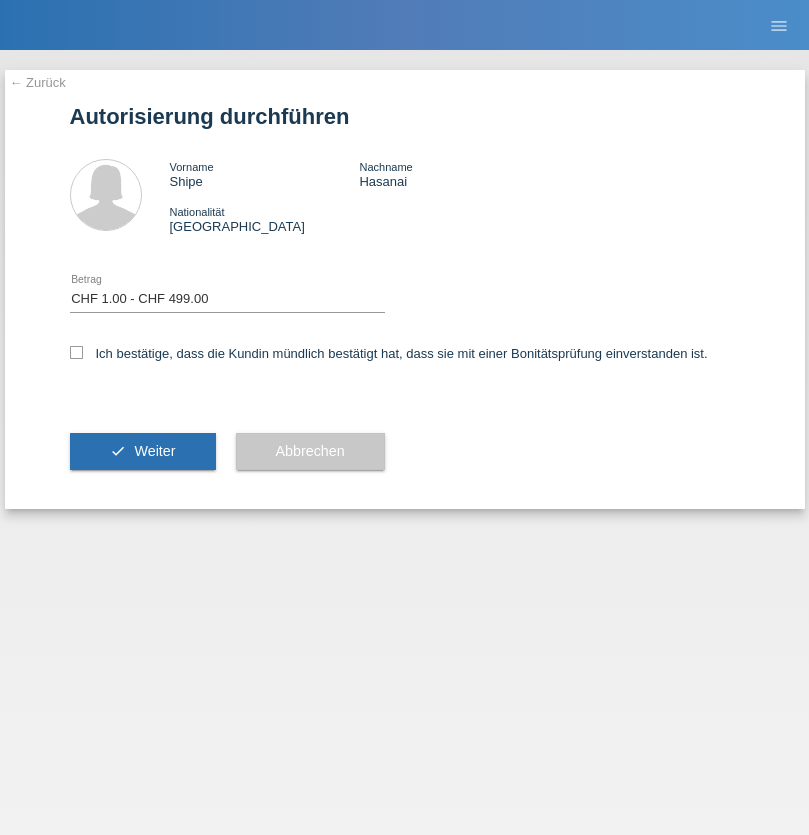 select on "1" 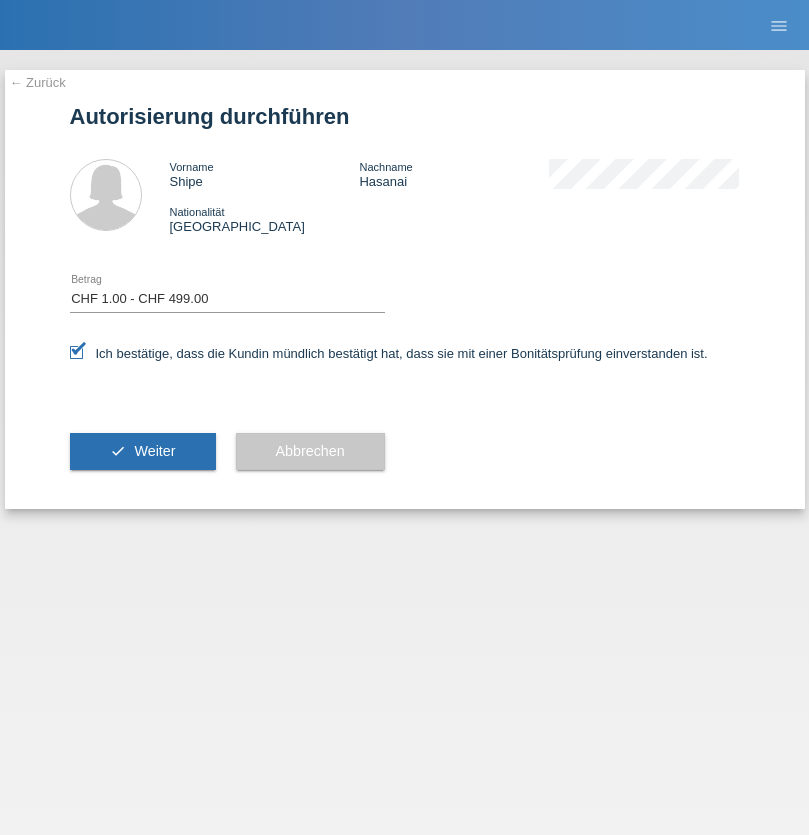 scroll, scrollTop: 0, scrollLeft: 0, axis: both 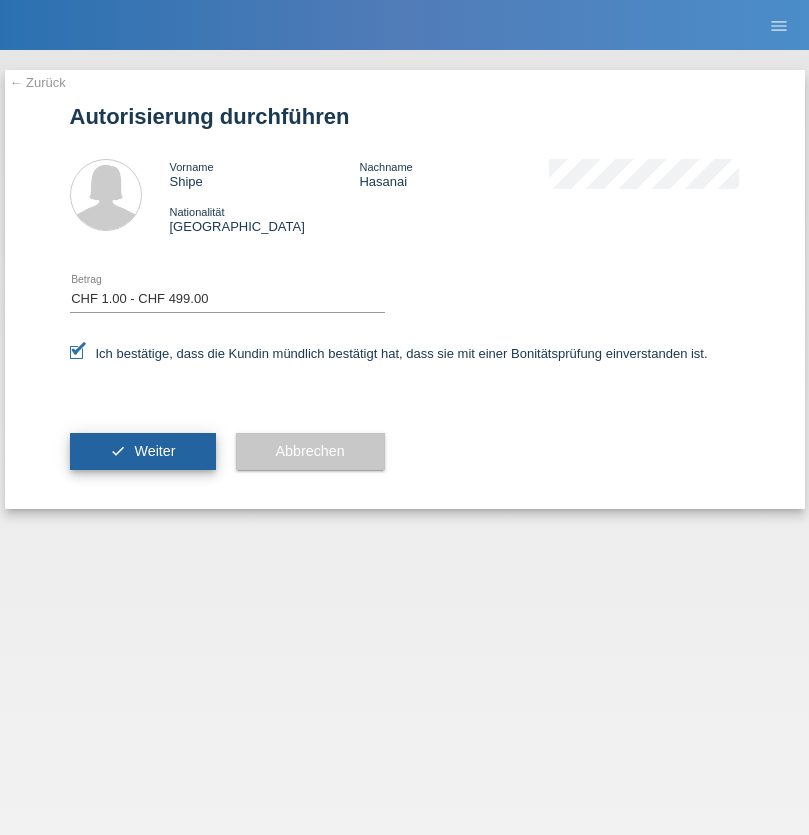 click on "Weiter" at bounding box center [154, 451] 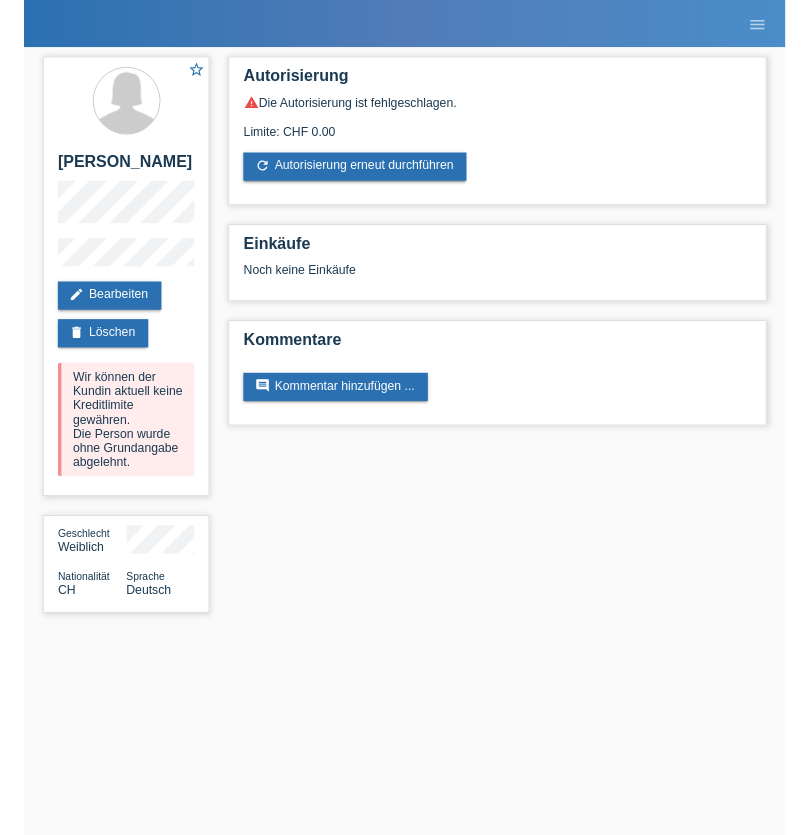 scroll, scrollTop: 0, scrollLeft: 0, axis: both 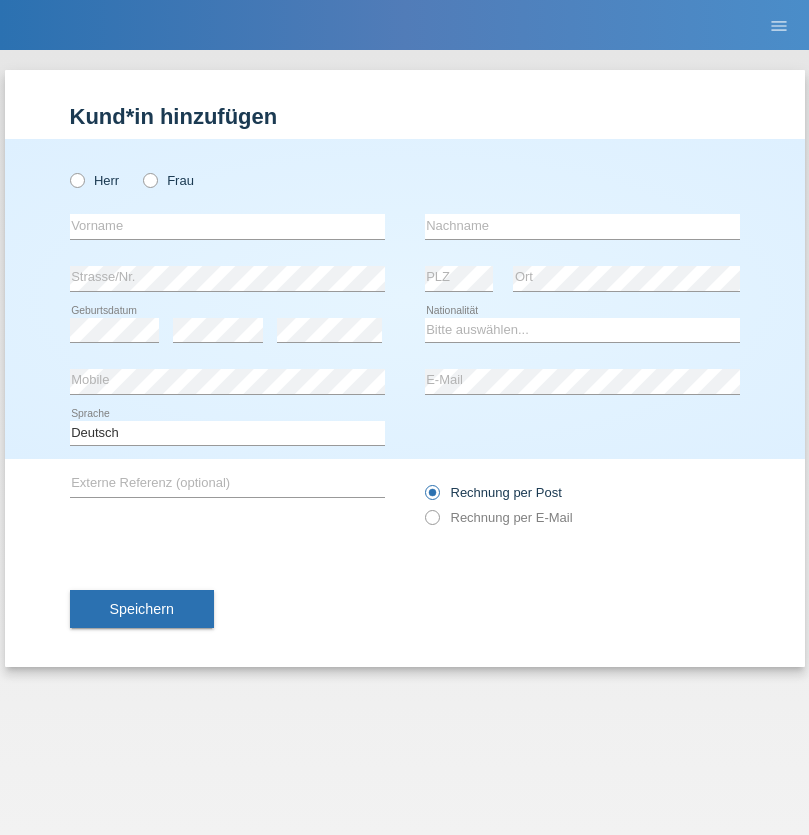 radio on "true" 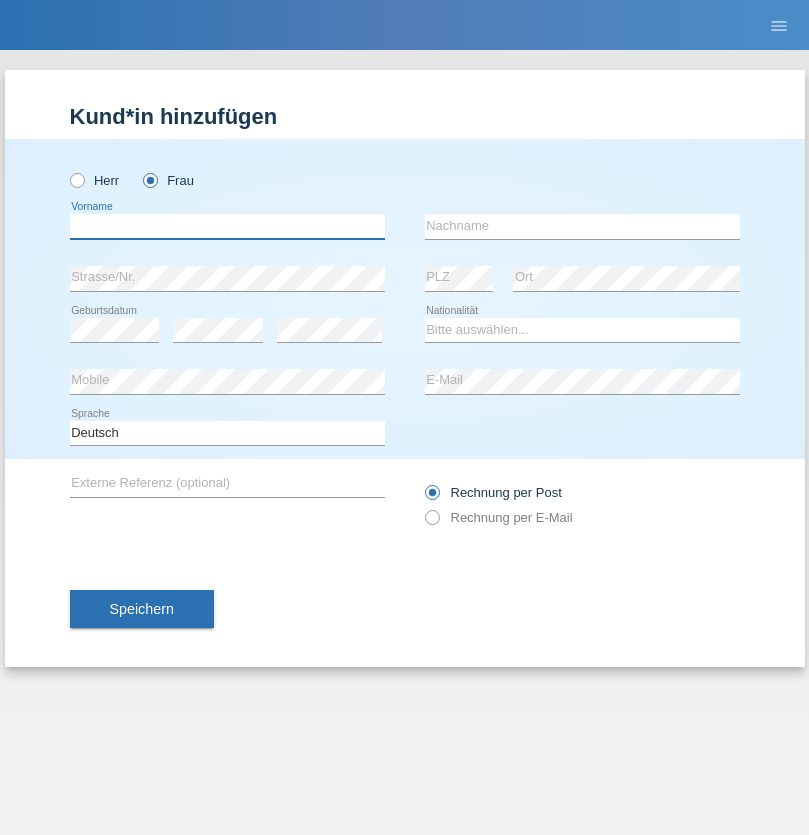 click at bounding box center [227, 226] 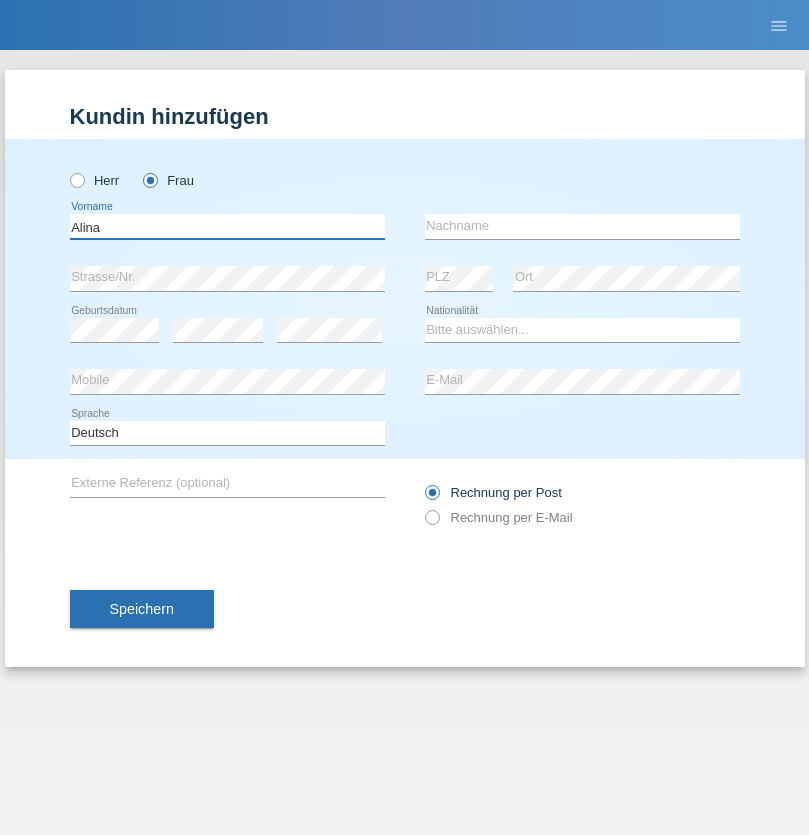 type on "Alina" 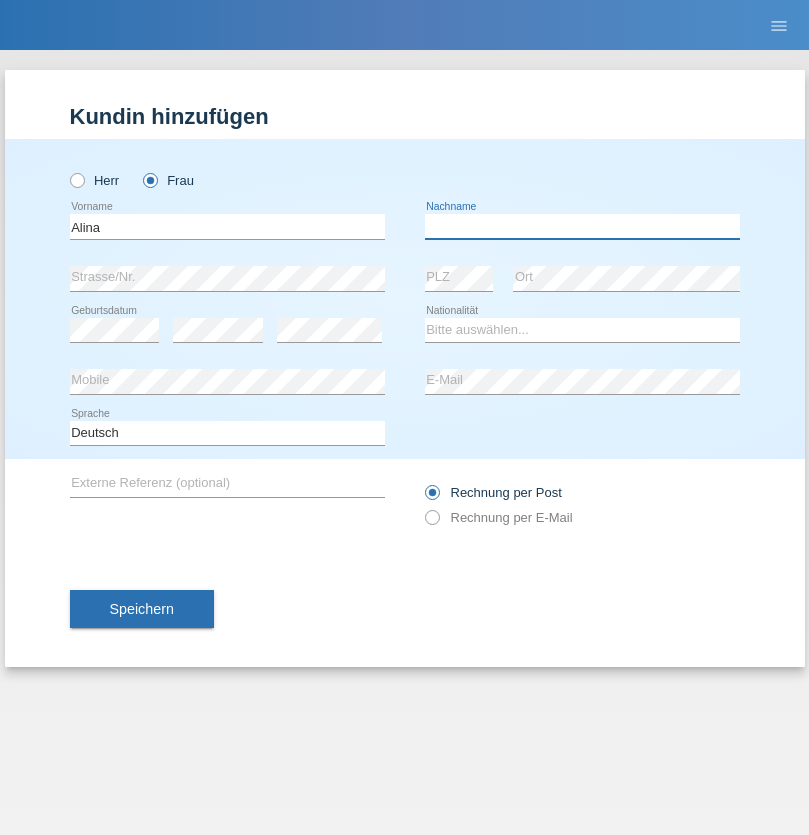 click at bounding box center (582, 226) 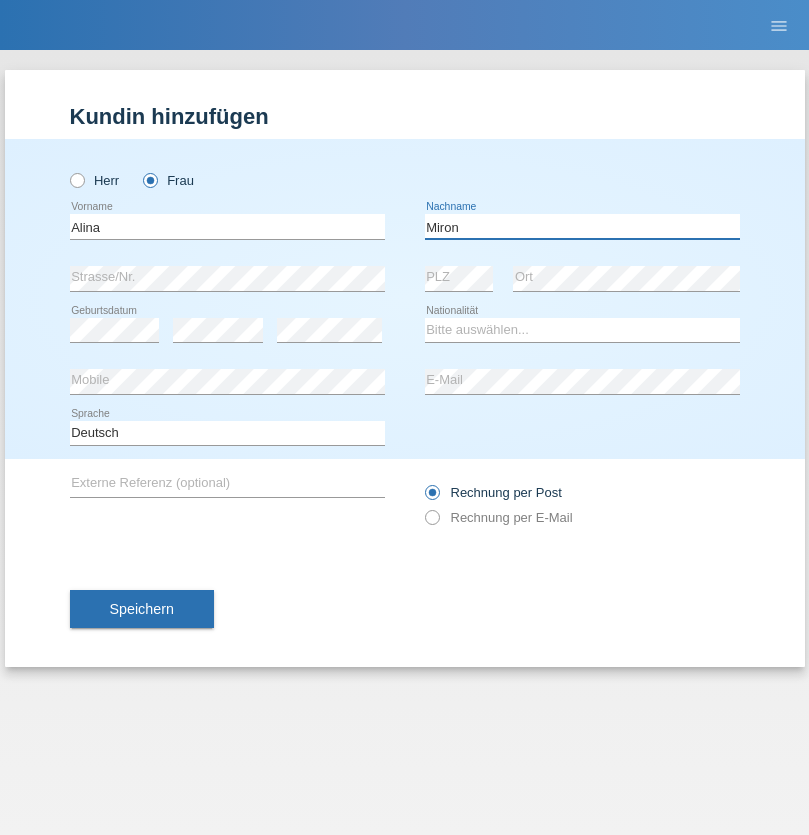 type on "Miron" 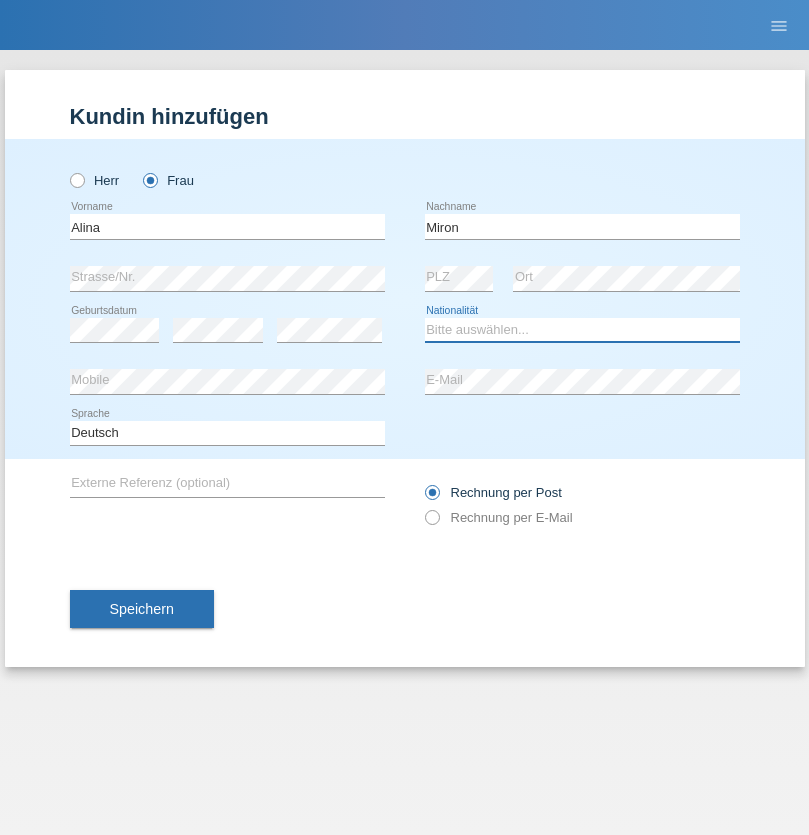 select on "RO" 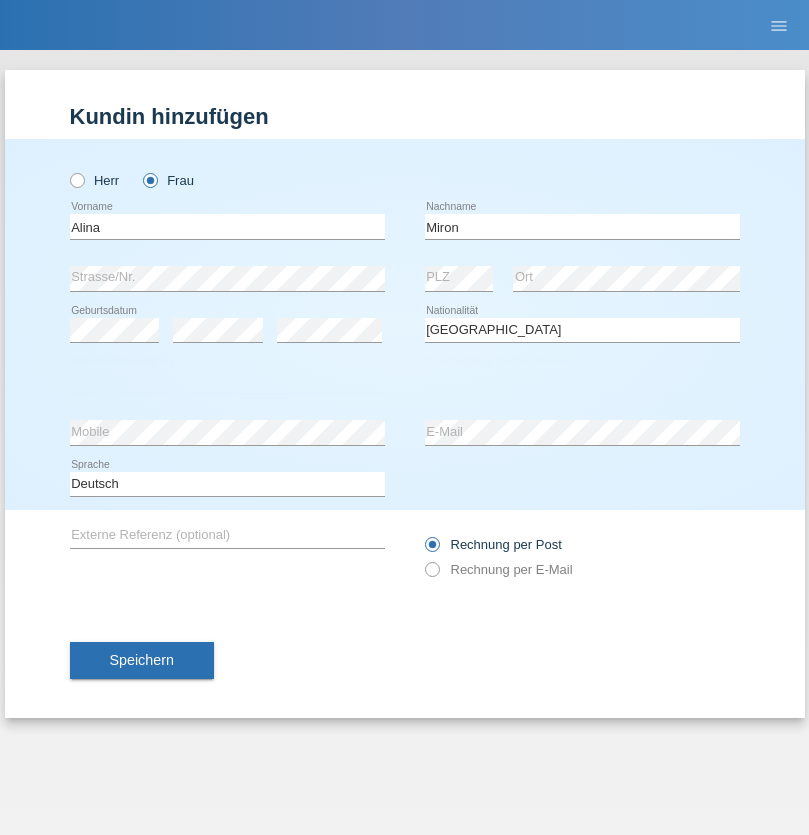 select on "C" 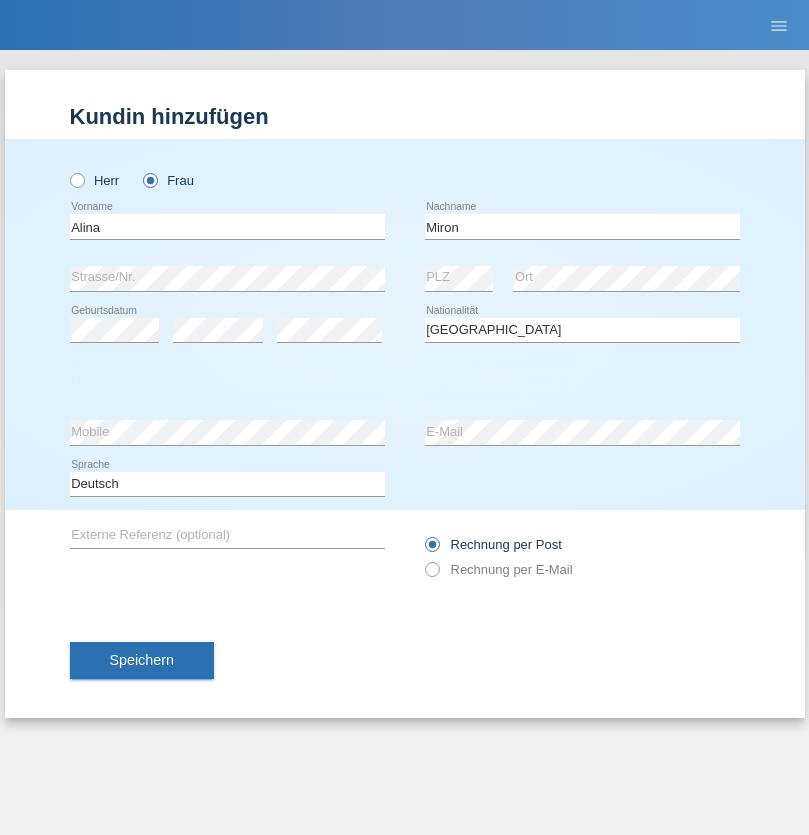 select on "06" 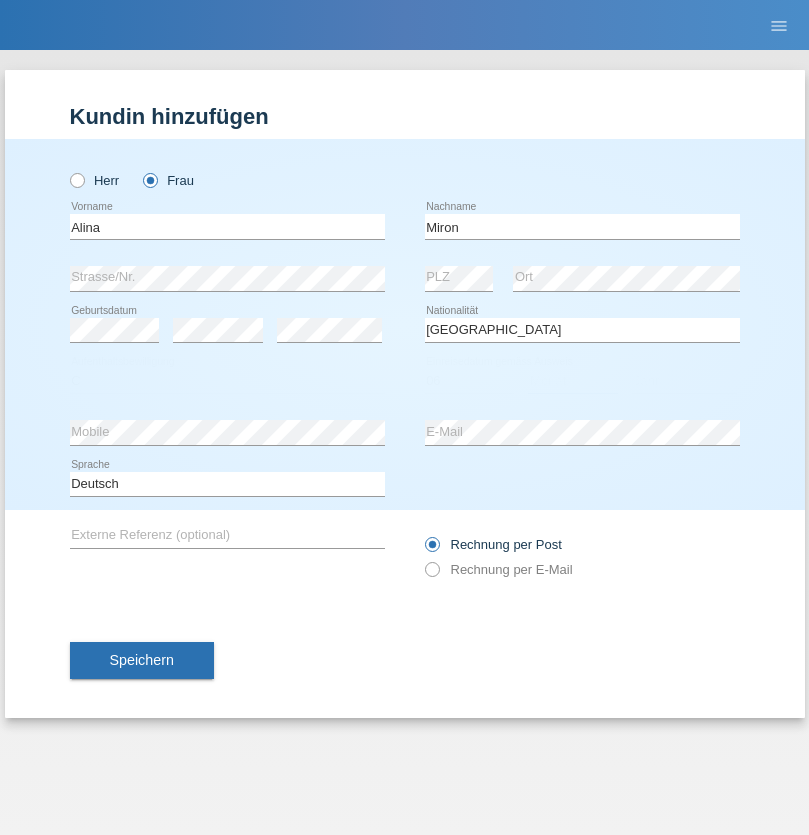 select on "09" 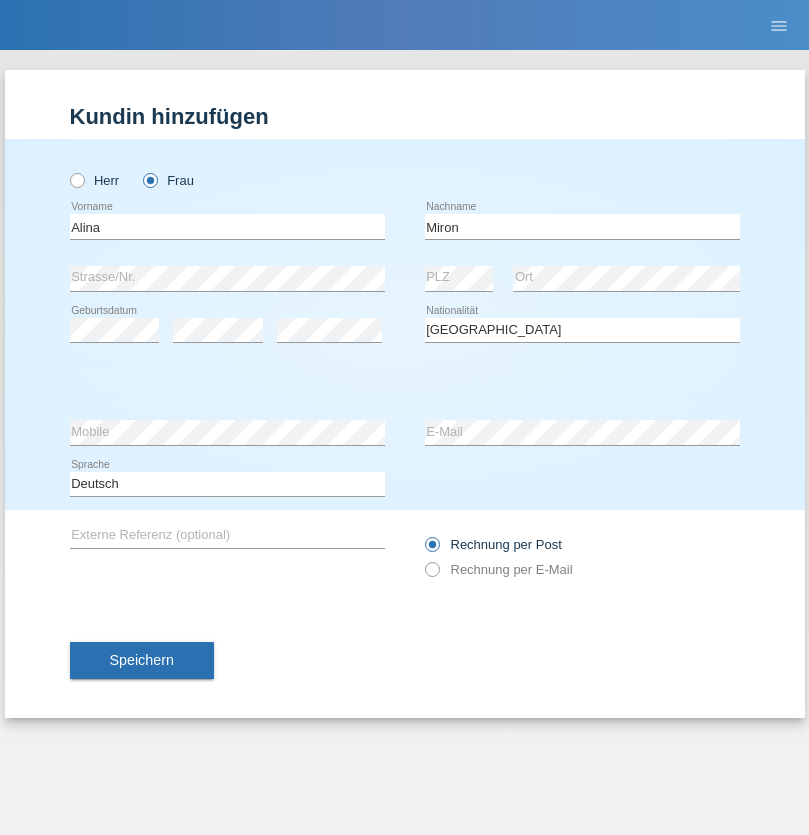 select on "2020" 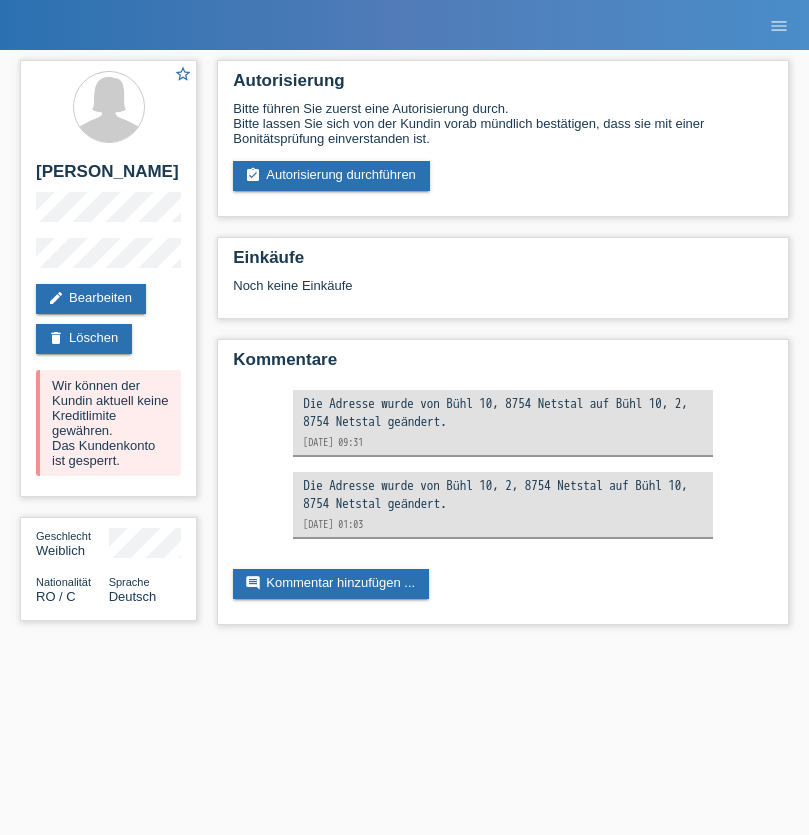 scroll, scrollTop: 0, scrollLeft: 0, axis: both 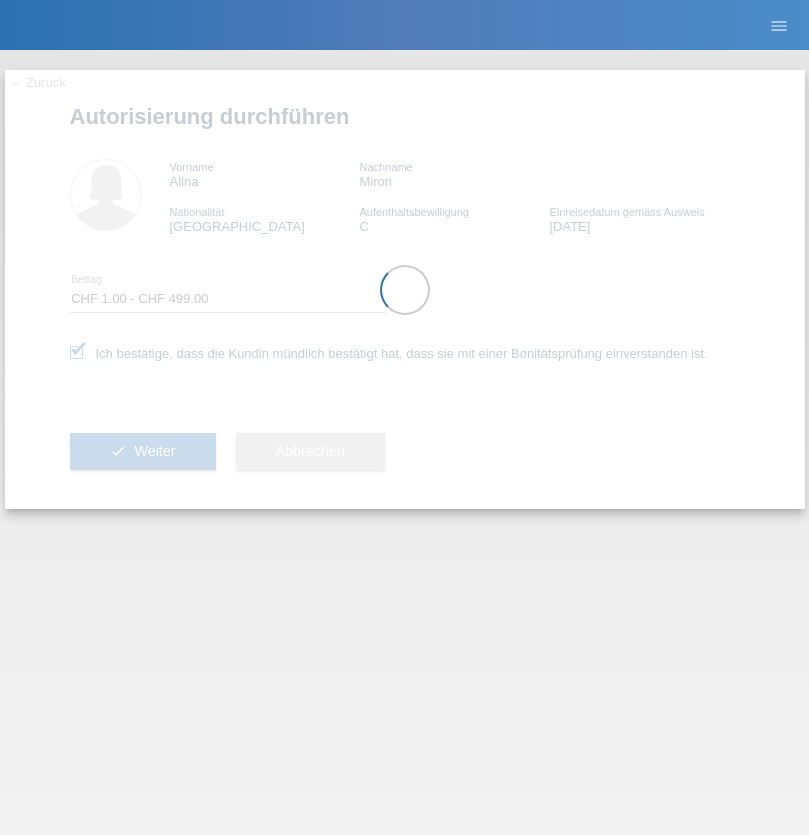 select on "1" 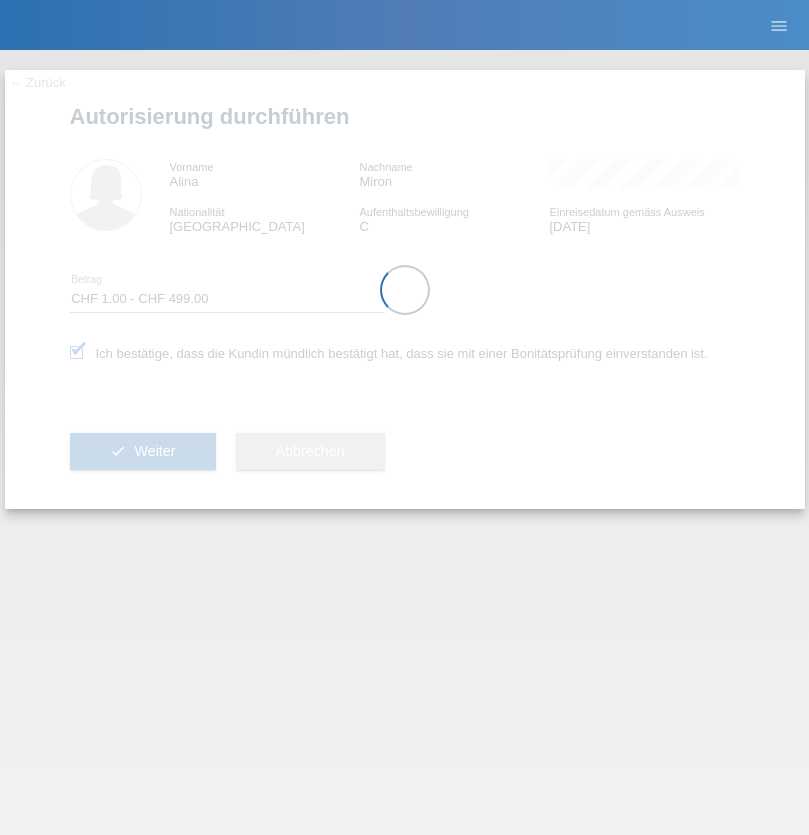 scroll, scrollTop: 0, scrollLeft: 0, axis: both 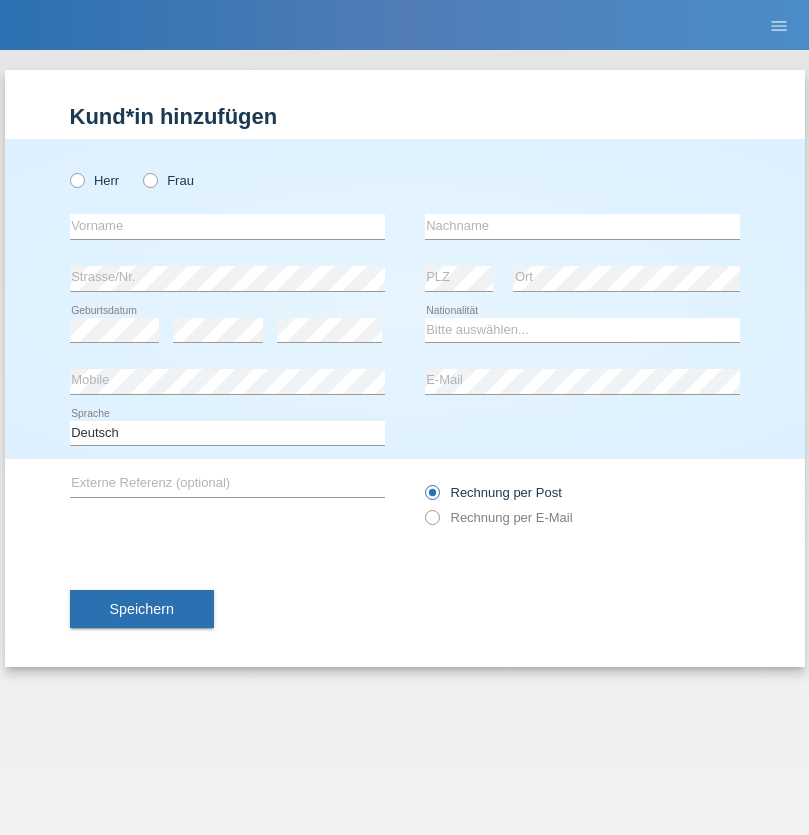 radio on "true" 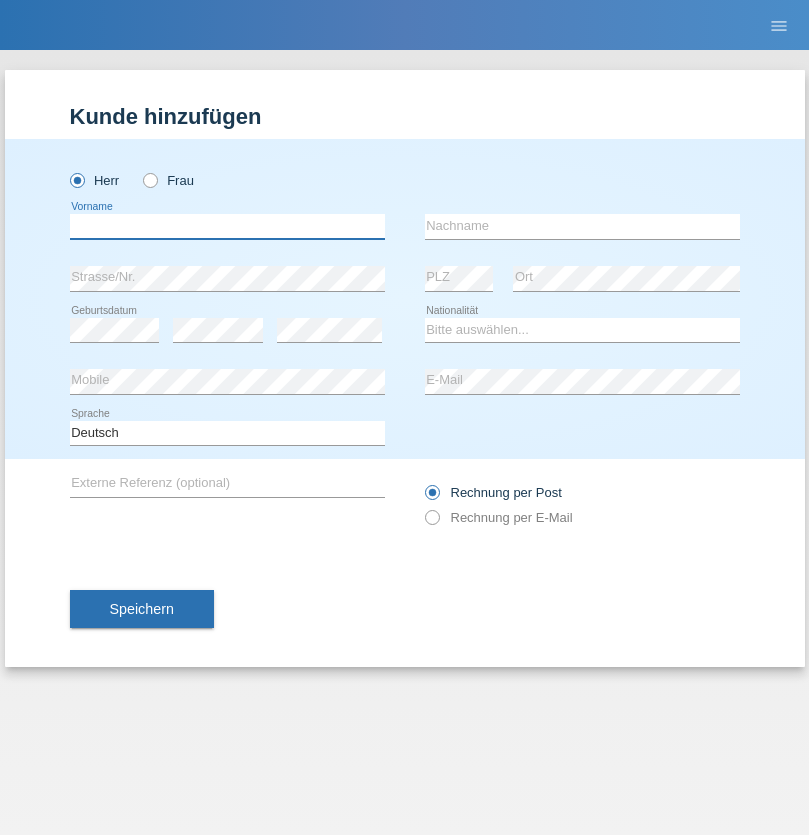 click at bounding box center [227, 226] 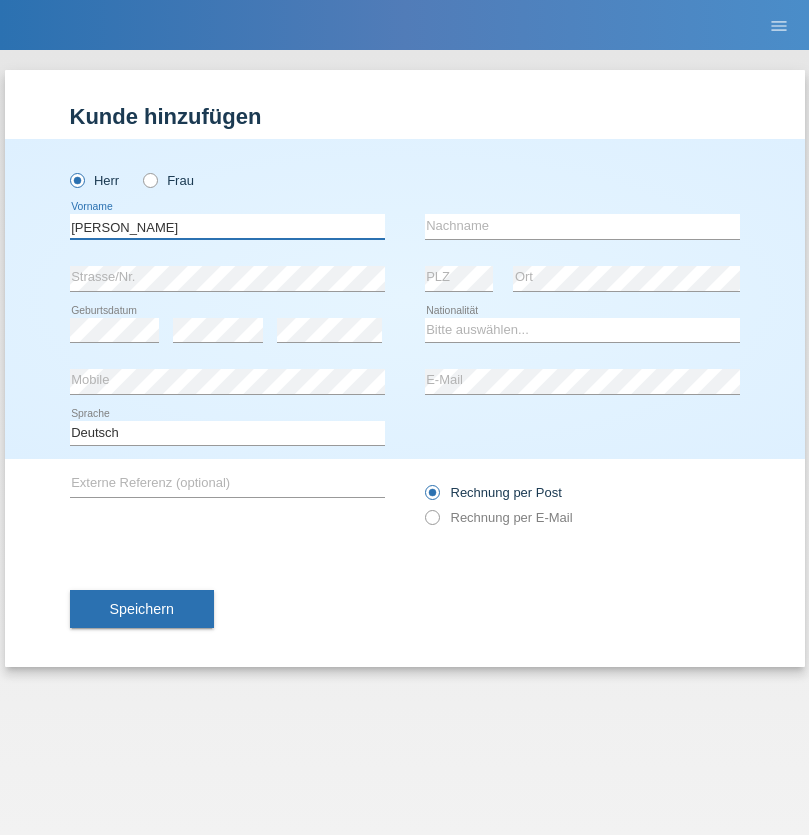 type on "[PERSON_NAME]" 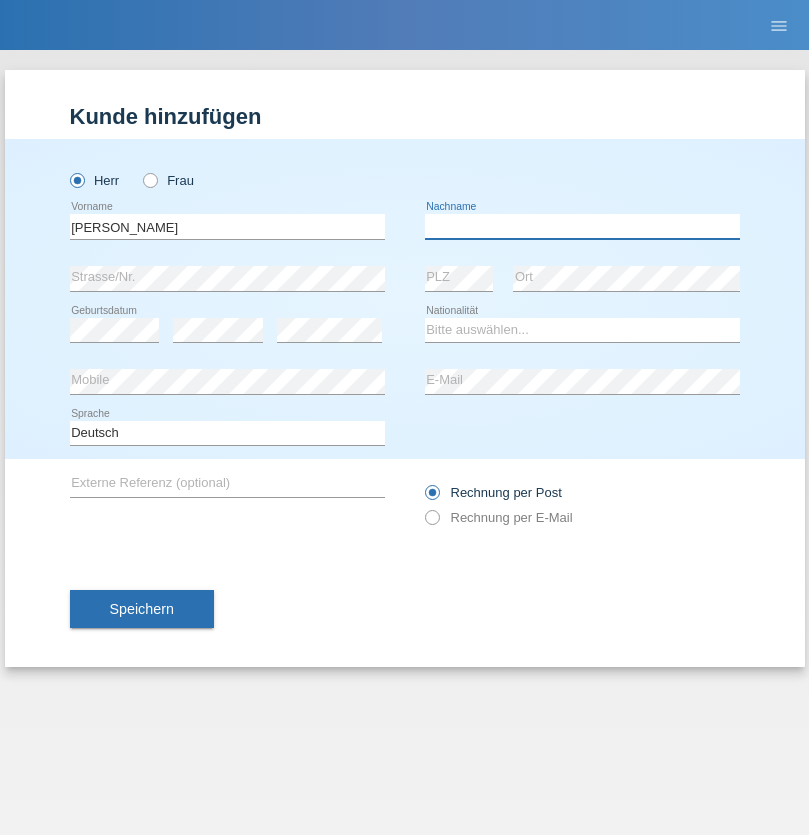 click at bounding box center [582, 226] 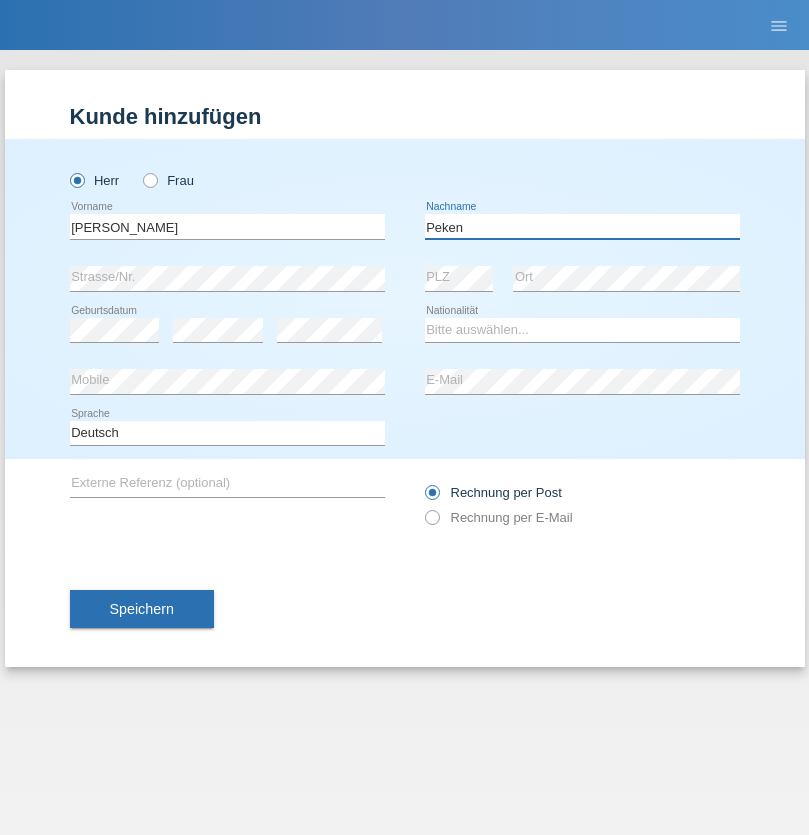type on "Peken" 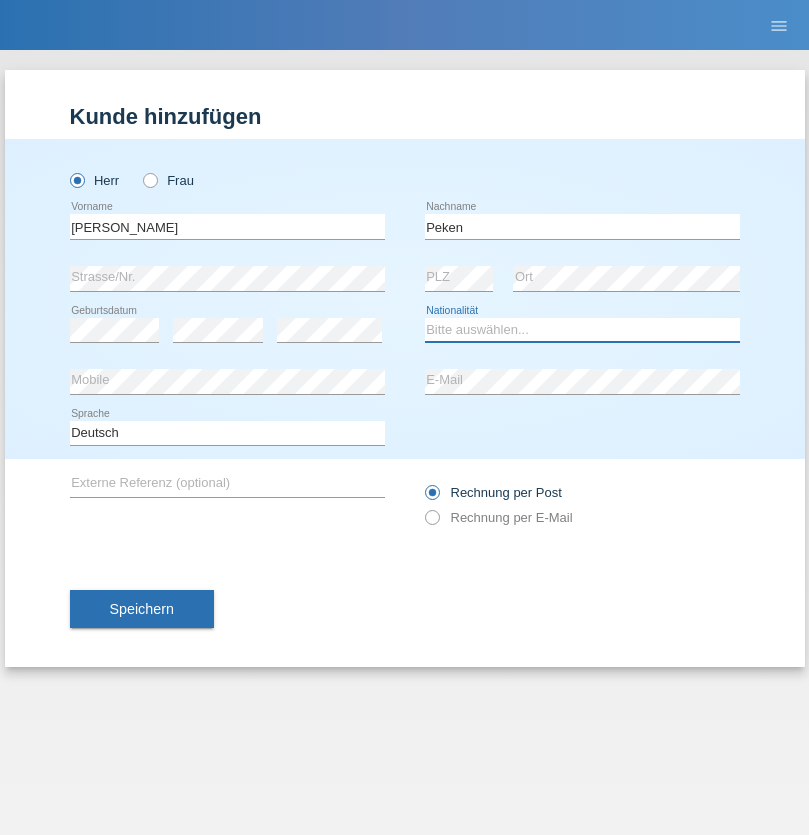 select on "AT" 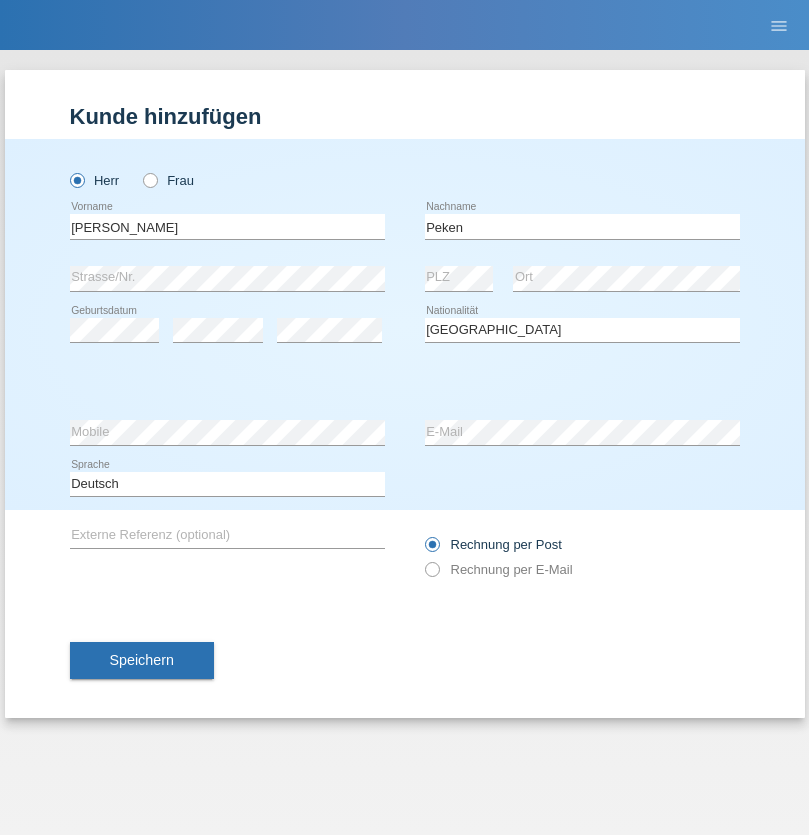 select on "C" 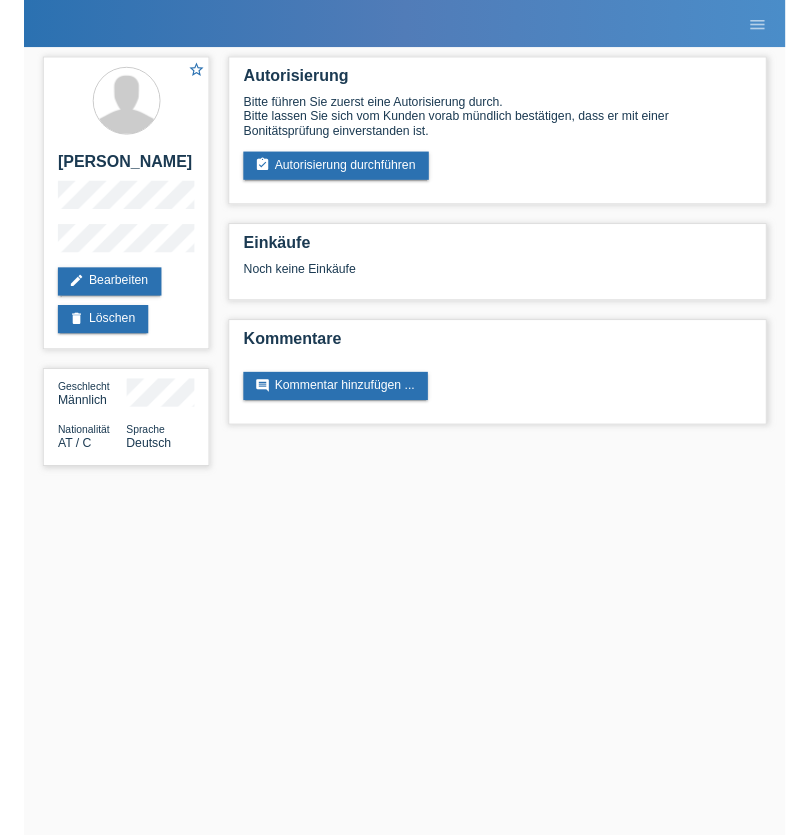 scroll, scrollTop: 0, scrollLeft: 0, axis: both 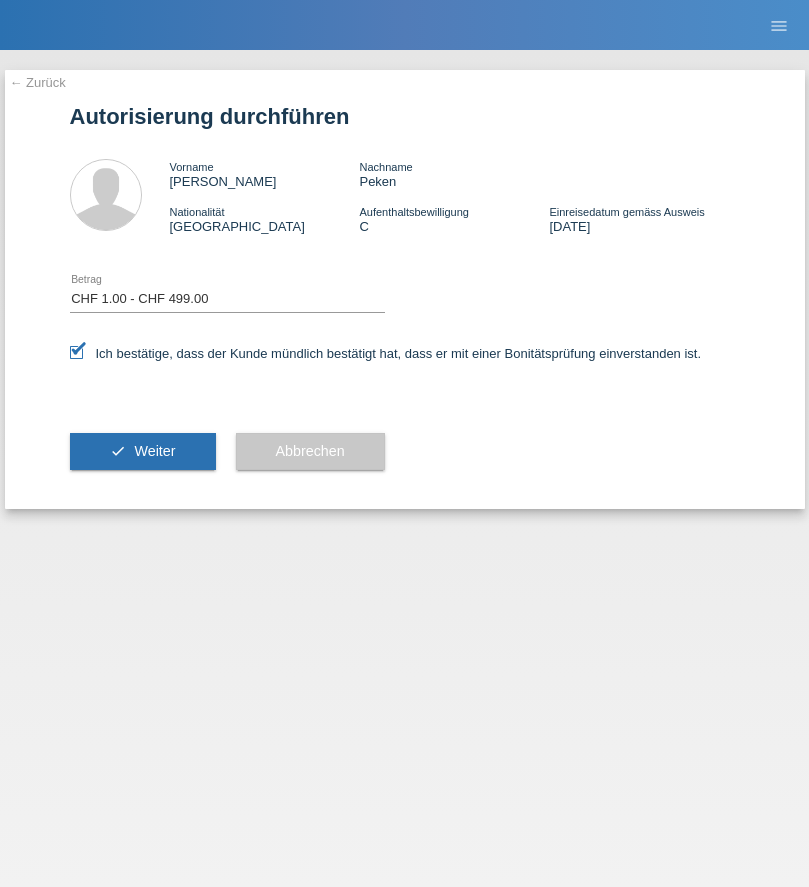 select on "1" 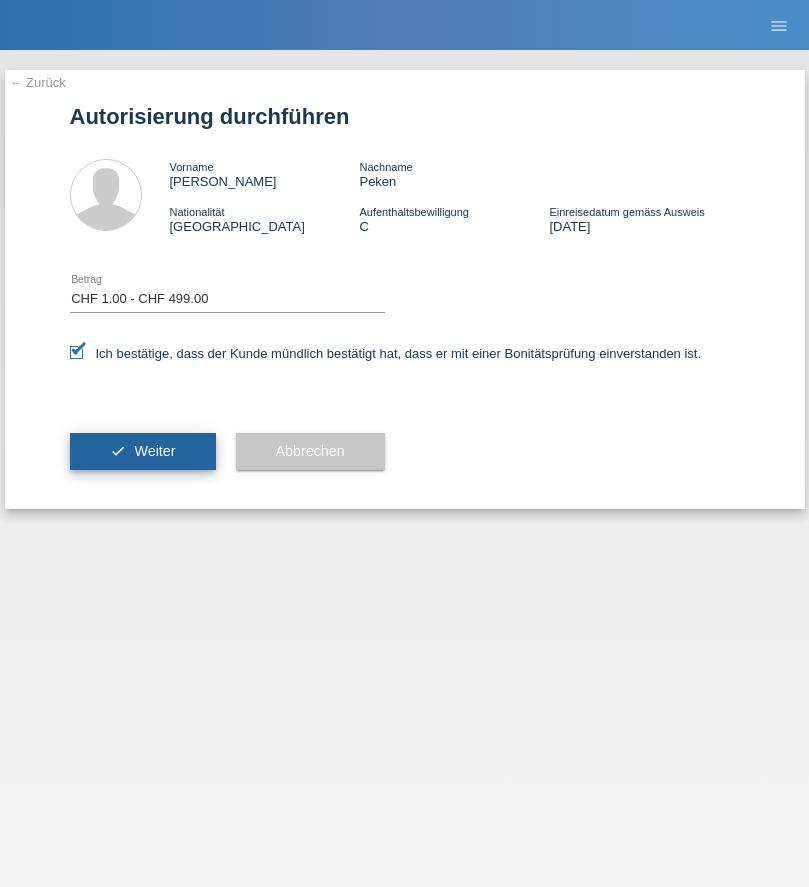click on "Weiter" at bounding box center (154, 451) 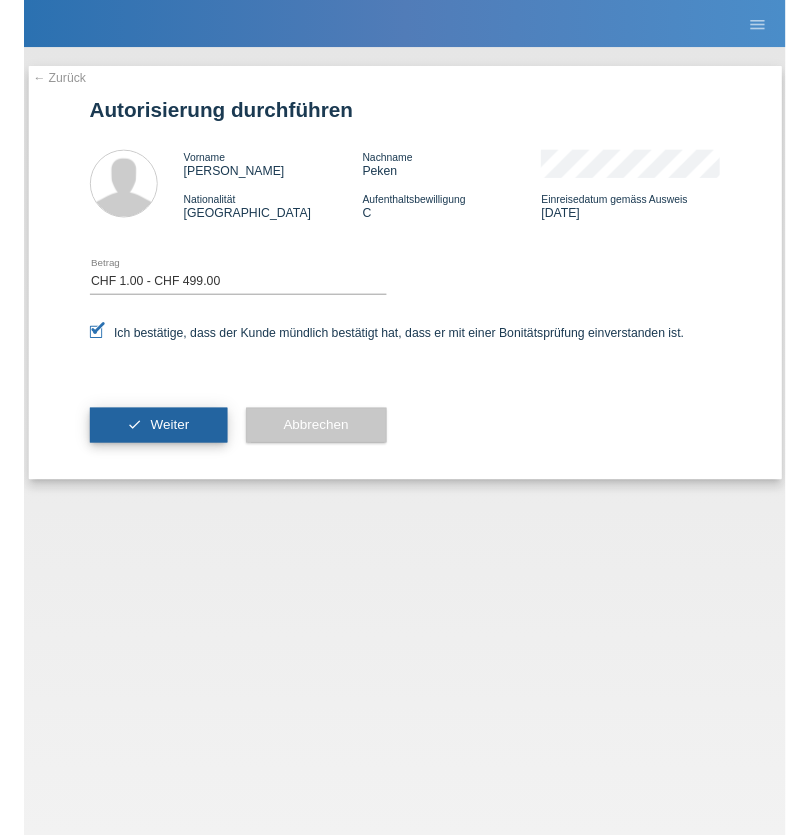 scroll, scrollTop: 0, scrollLeft: 0, axis: both 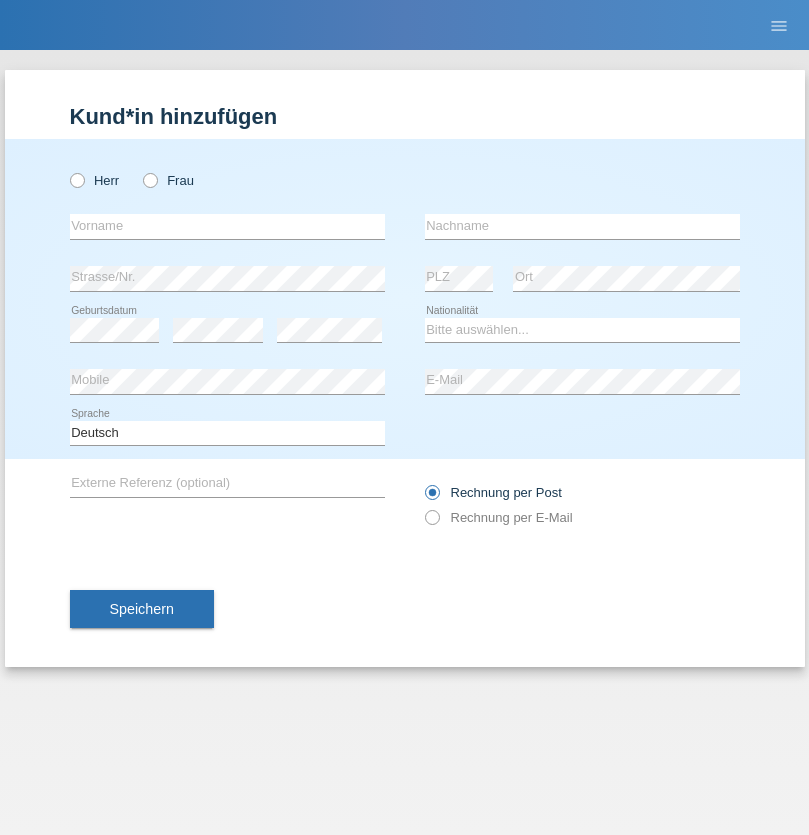 radio on "true" 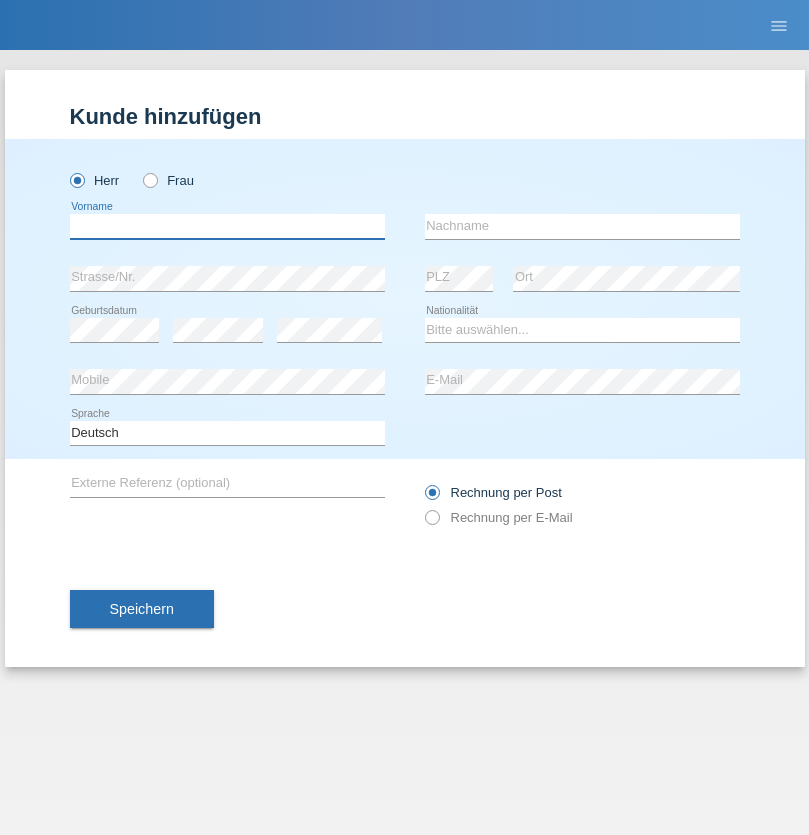 click at bounding box center [227, 226] 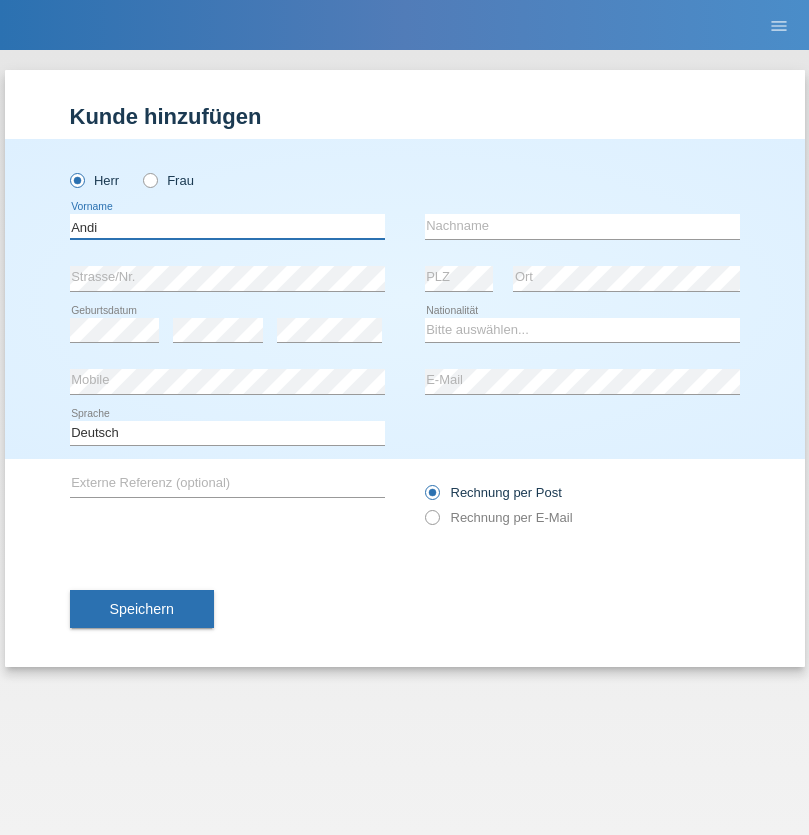 type on "Andi" 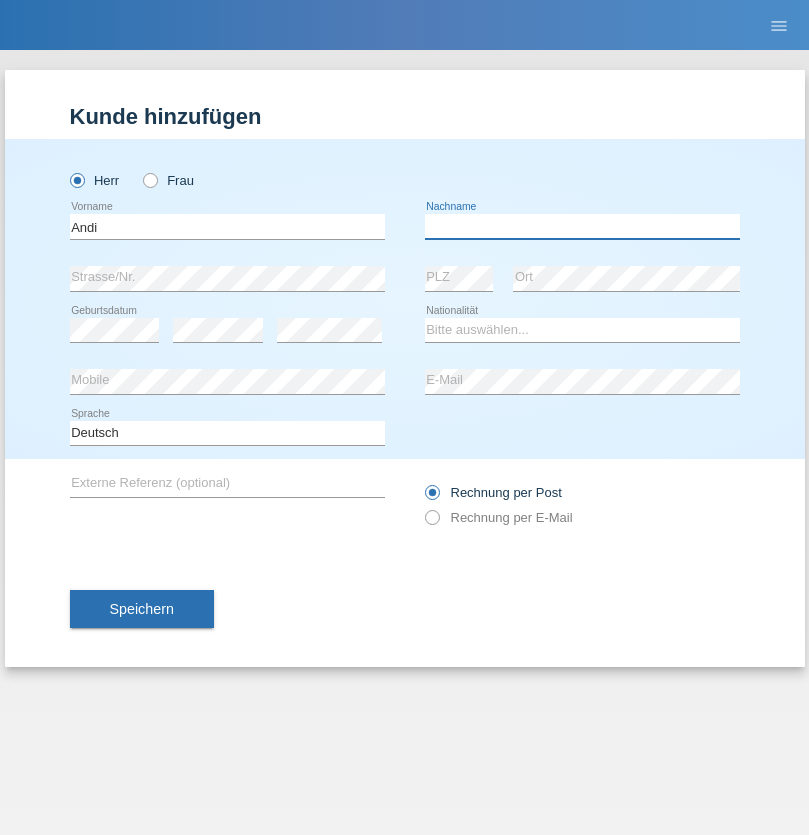 click at bounding box center (582, 226) 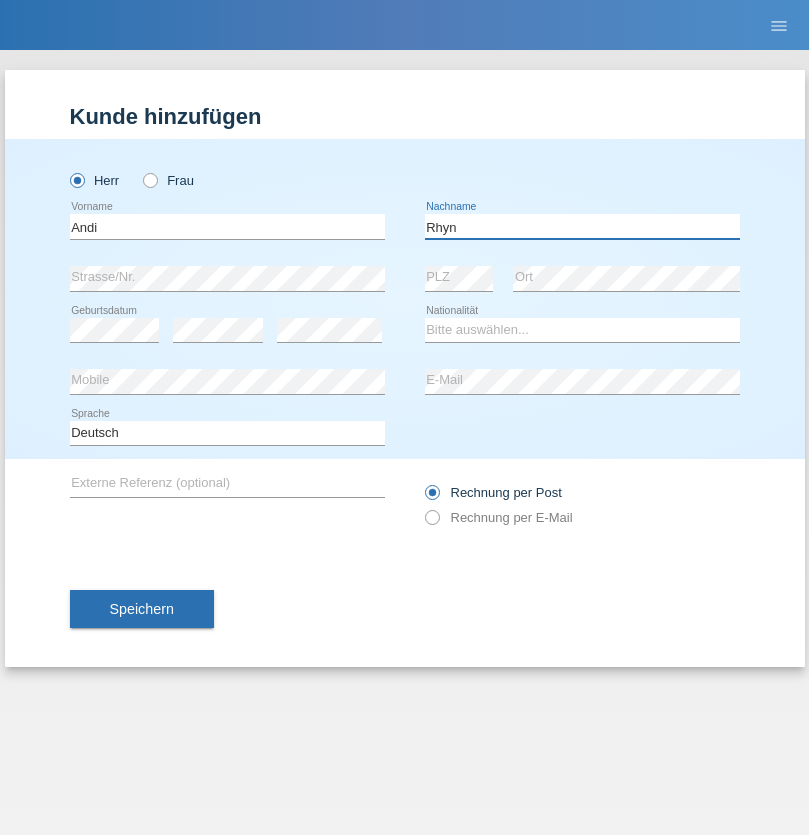type on "Rhyn" 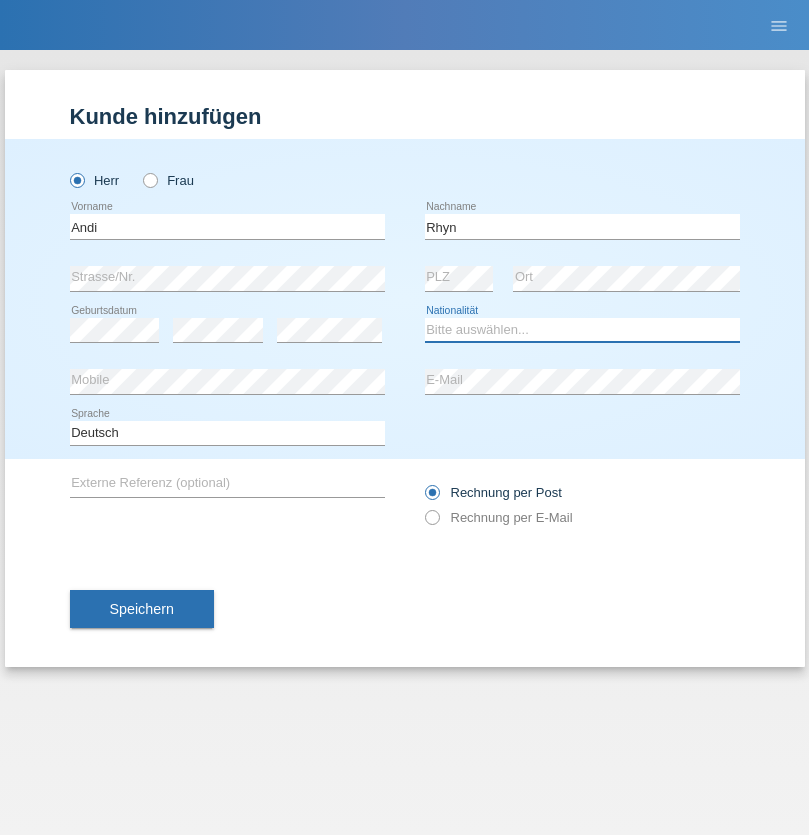 select on "CH" 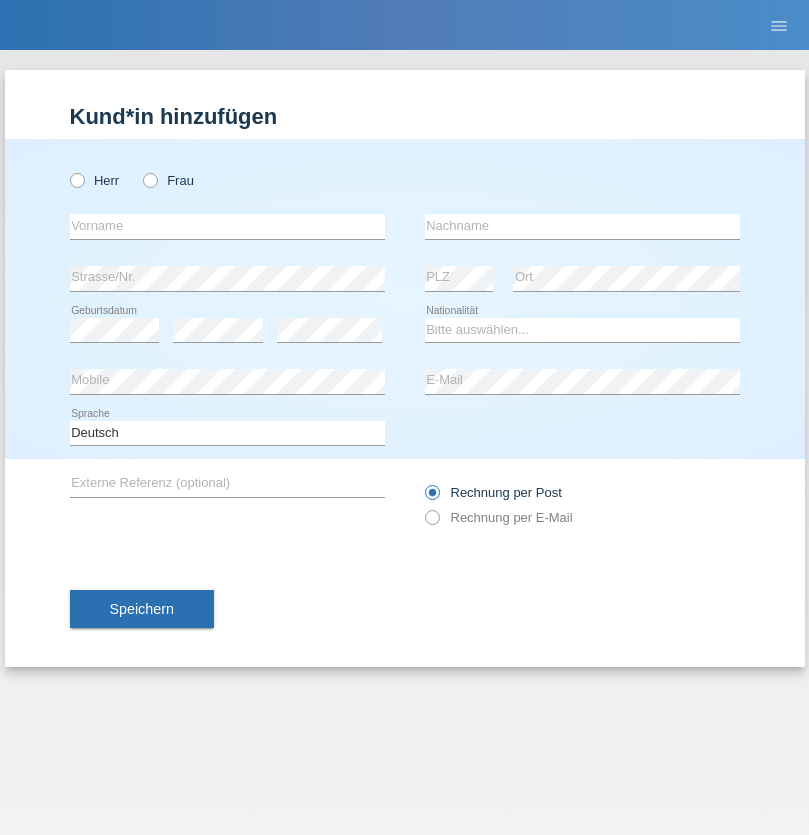 scroll, scrollTop: 0, scrollLeft: 0, axis: both 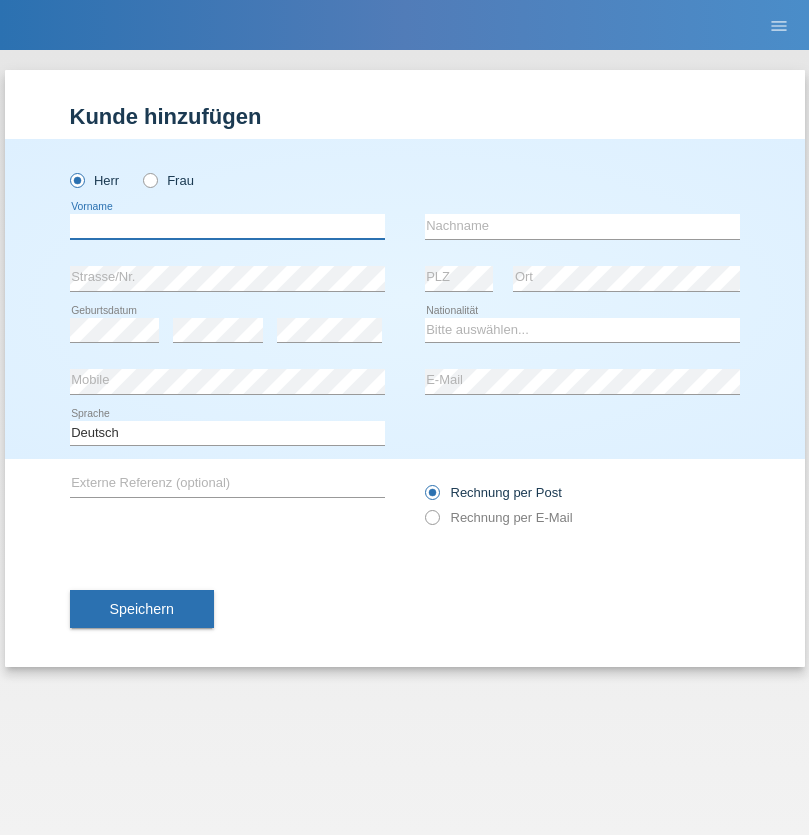 click at bounding box center (227, 226) 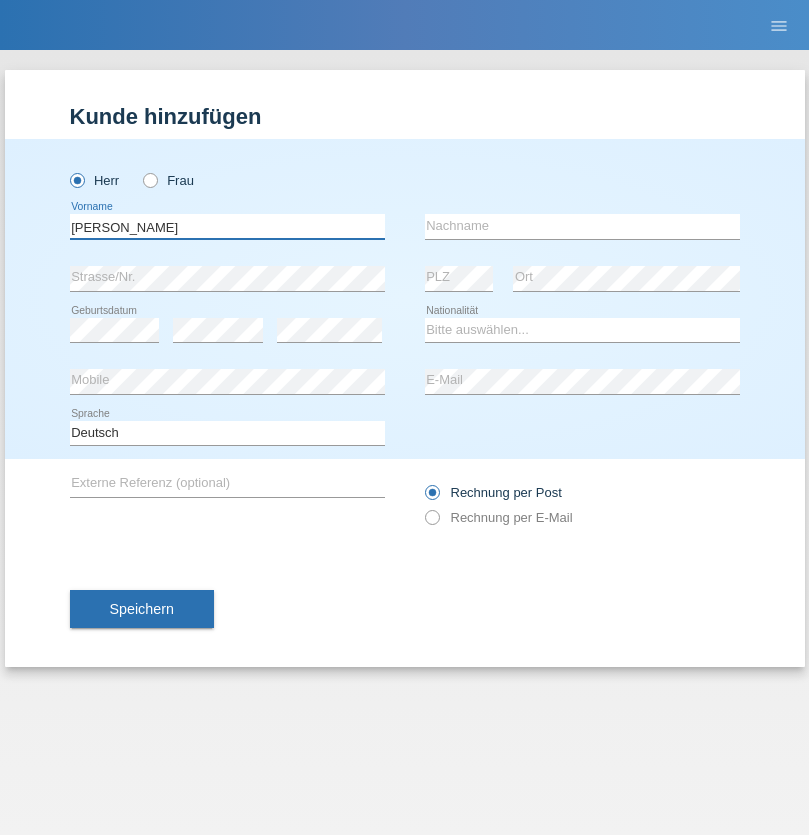 type on "Miroslav" 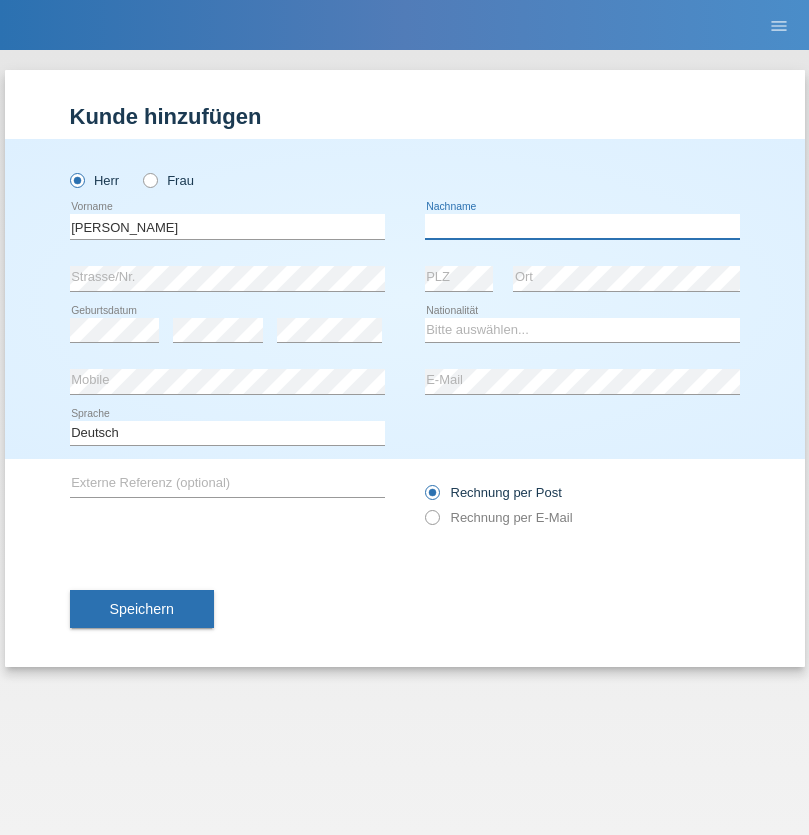 click at bounding box center (582, 226) 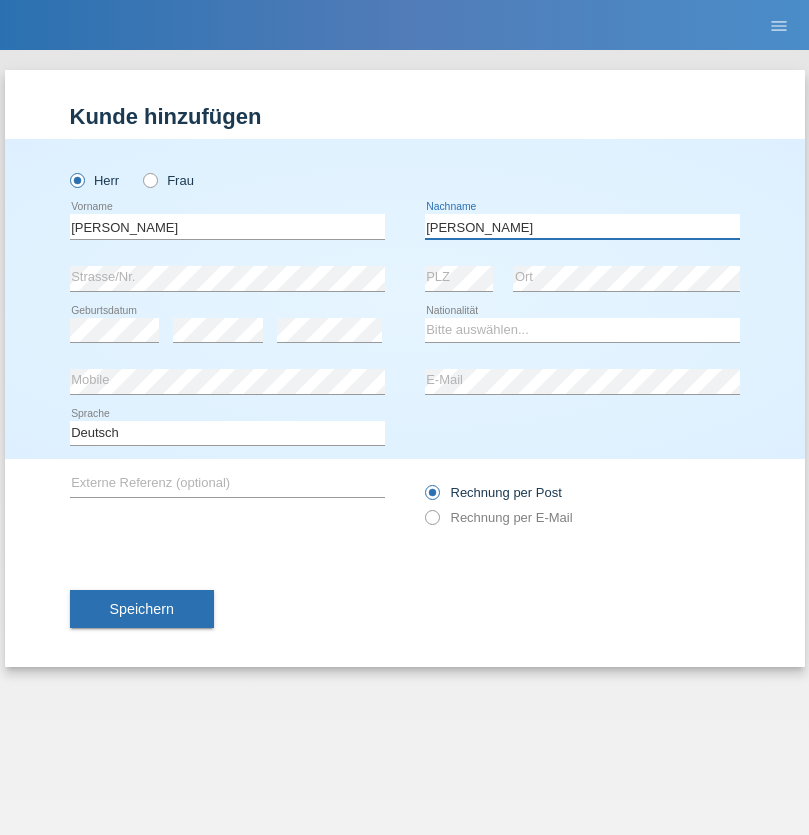 type on "Yordanov" 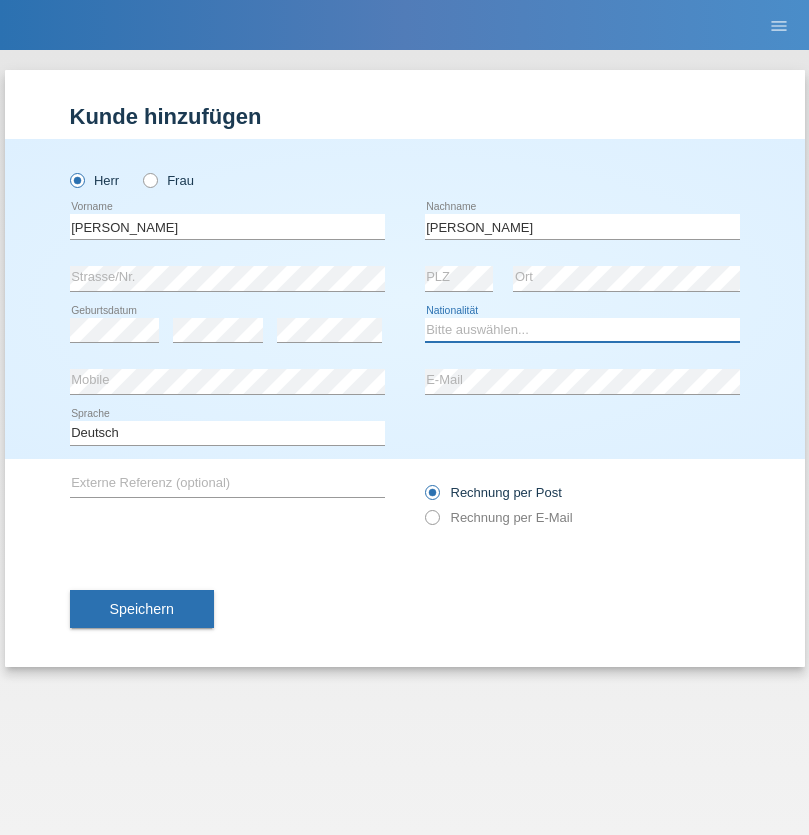 select on "BG" 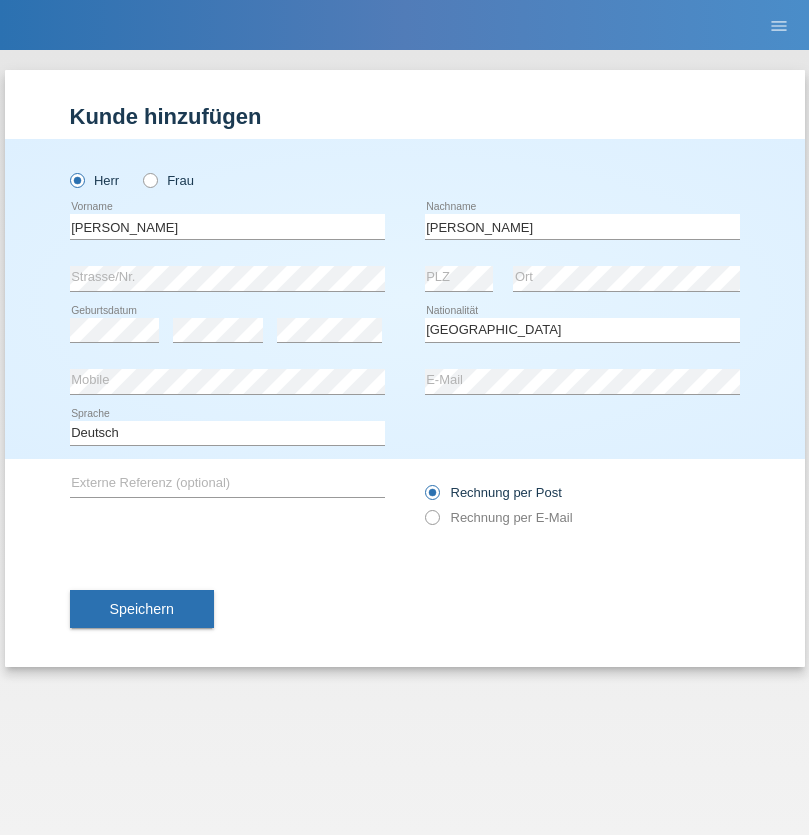 select on "C" 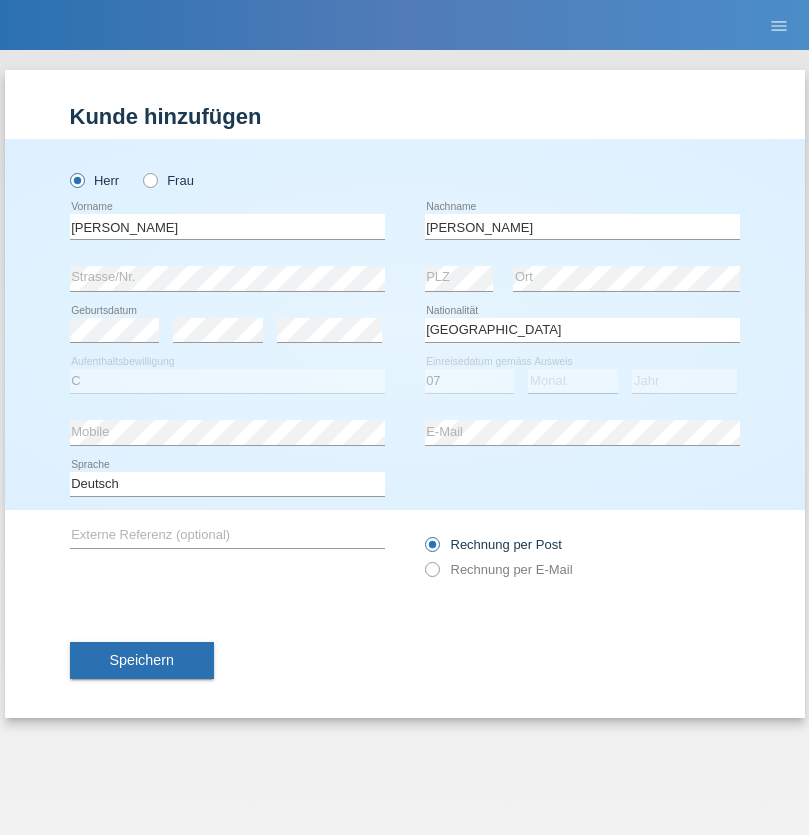 select on "07" 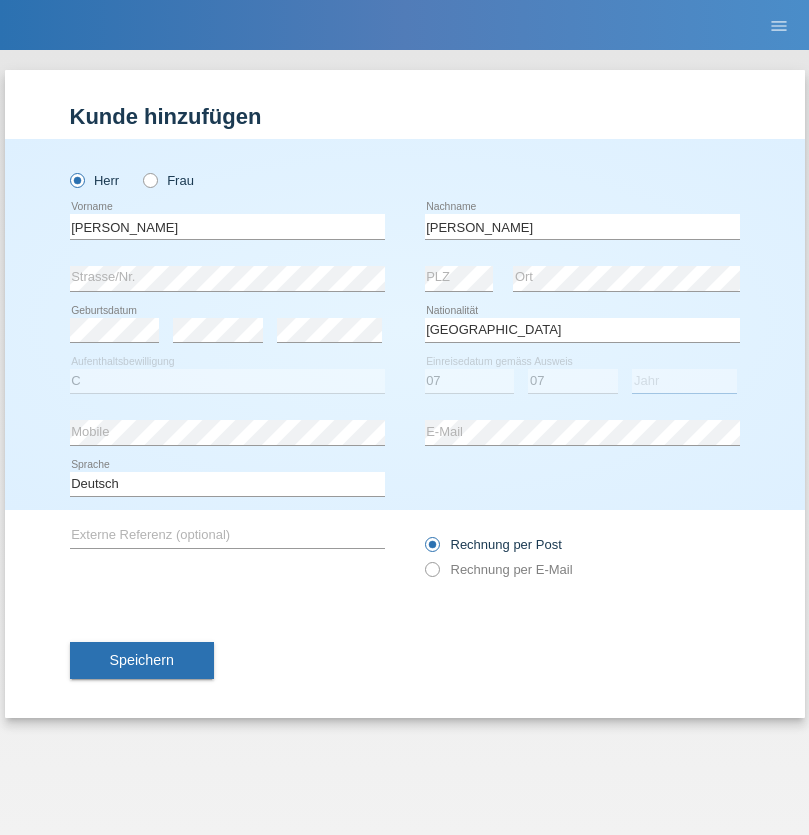 select on "2021" 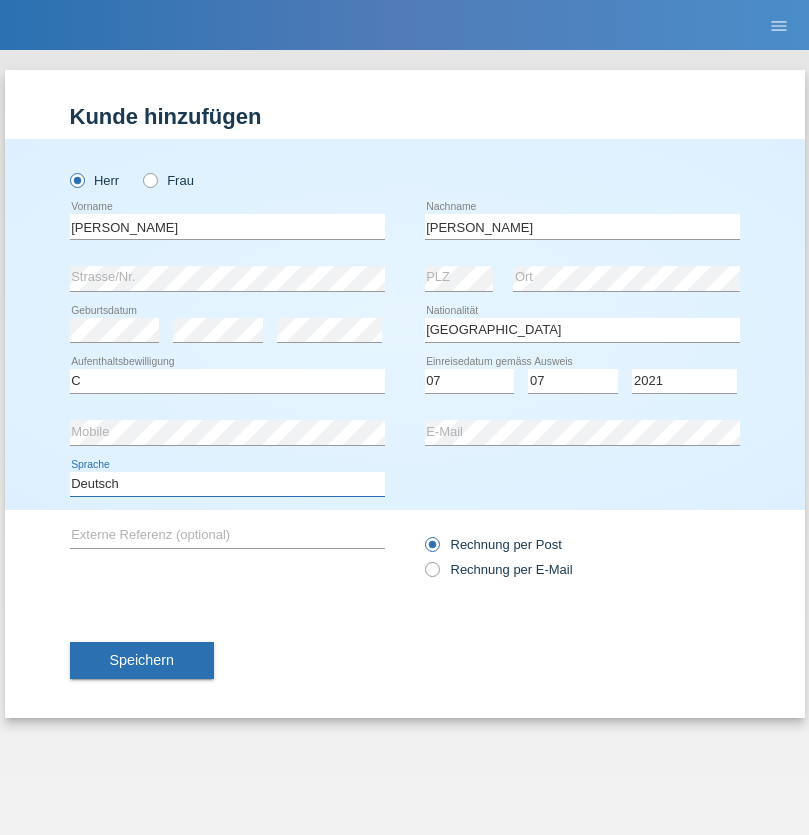 select on "en" 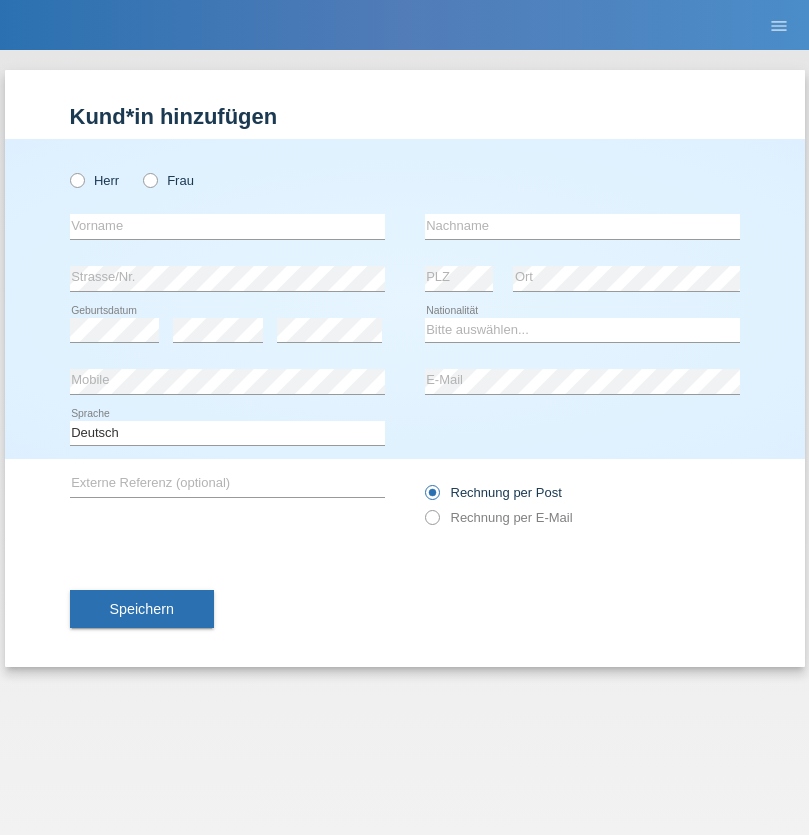 scroll, scrollTop: 0, scrollLeft: 0, axis: both 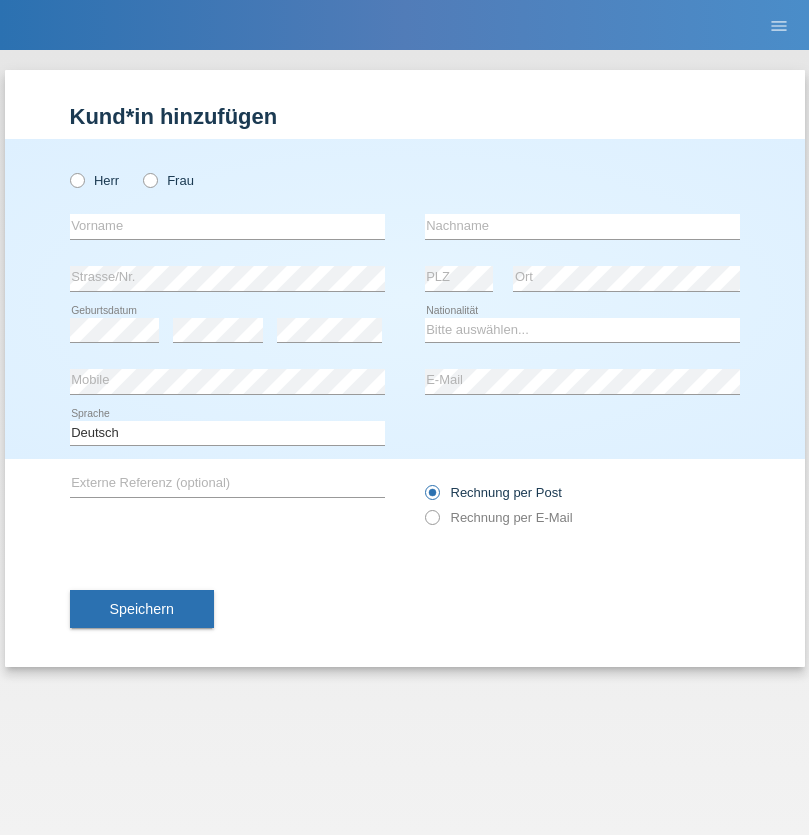 radio on "true" 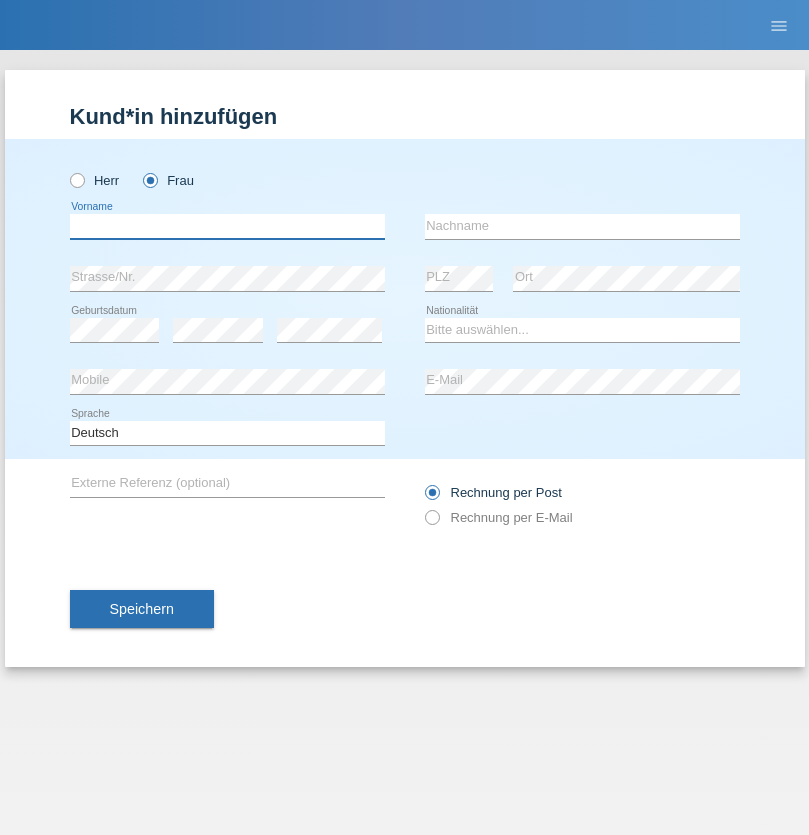 click at bounding box center (227, 226) 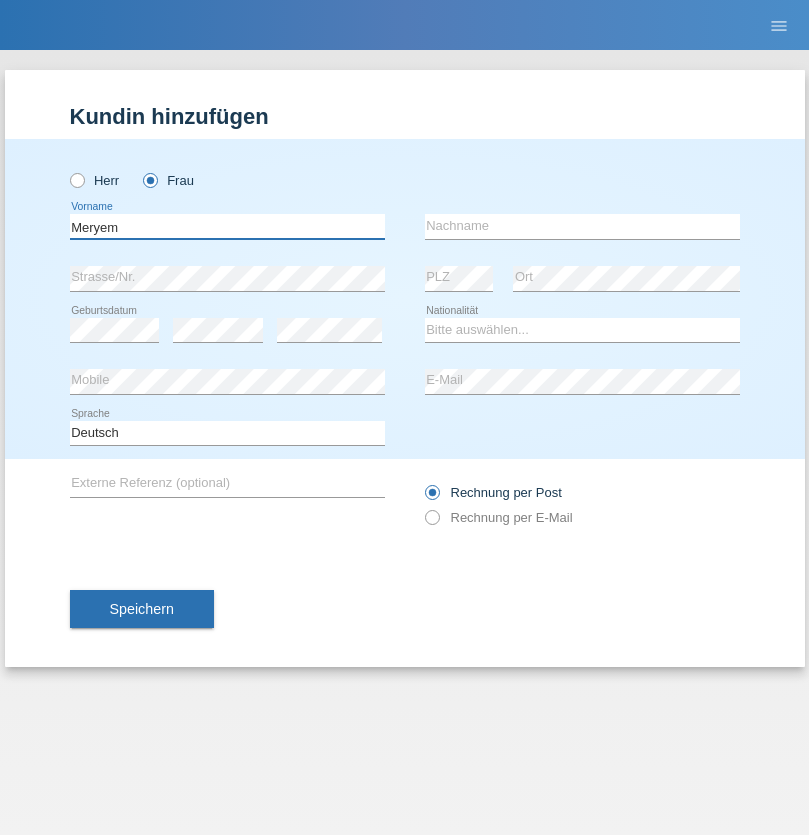 type on "Meryem" 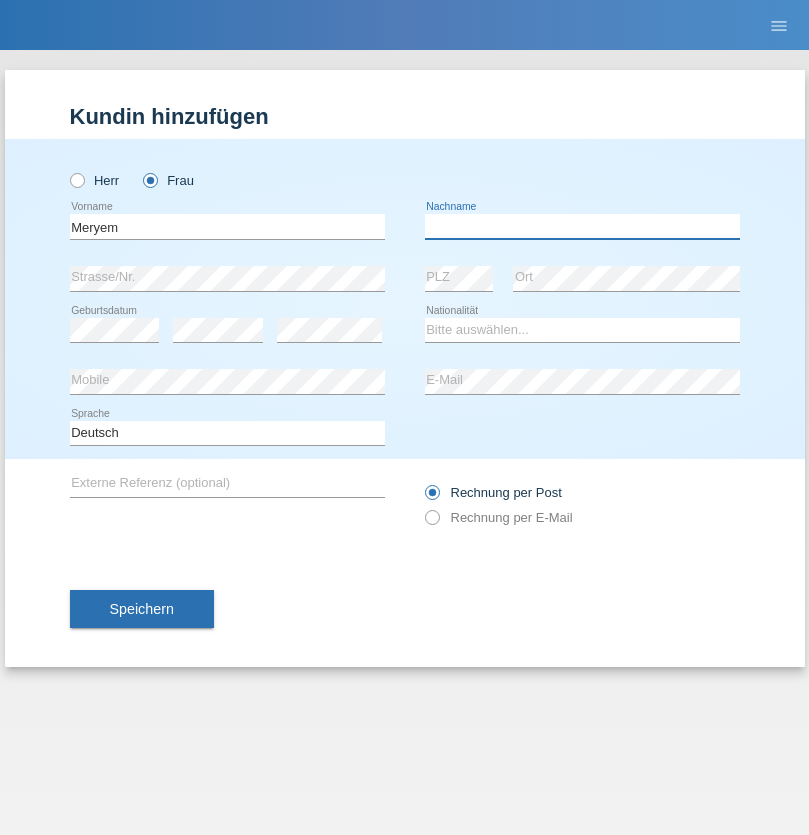 click at bounding box center (582, 226) 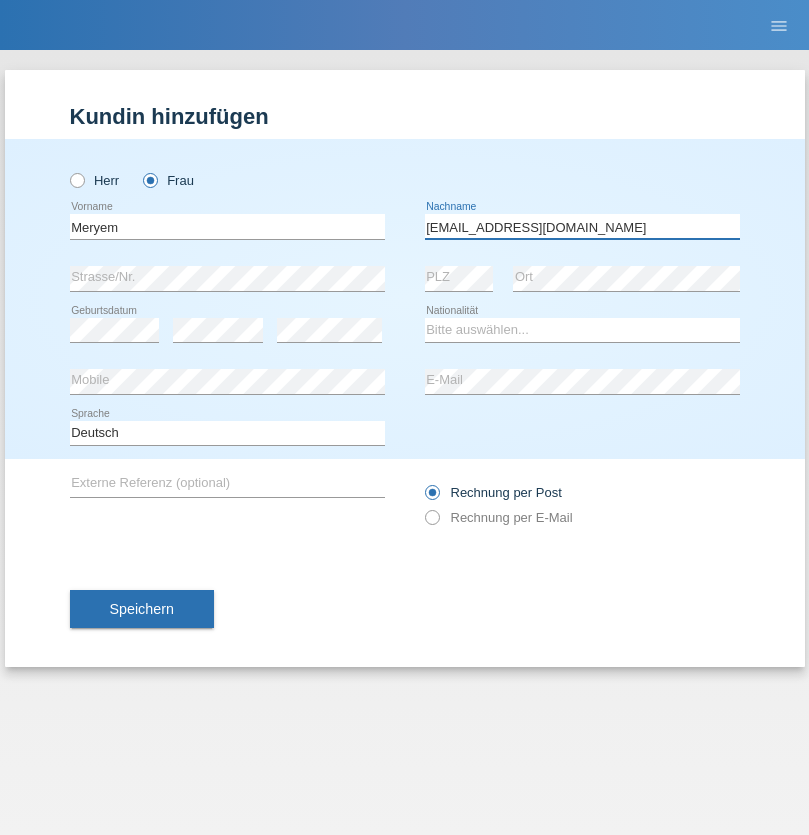 type on "[EMAIL_ADDRESS][DOMAIN_NAME]" 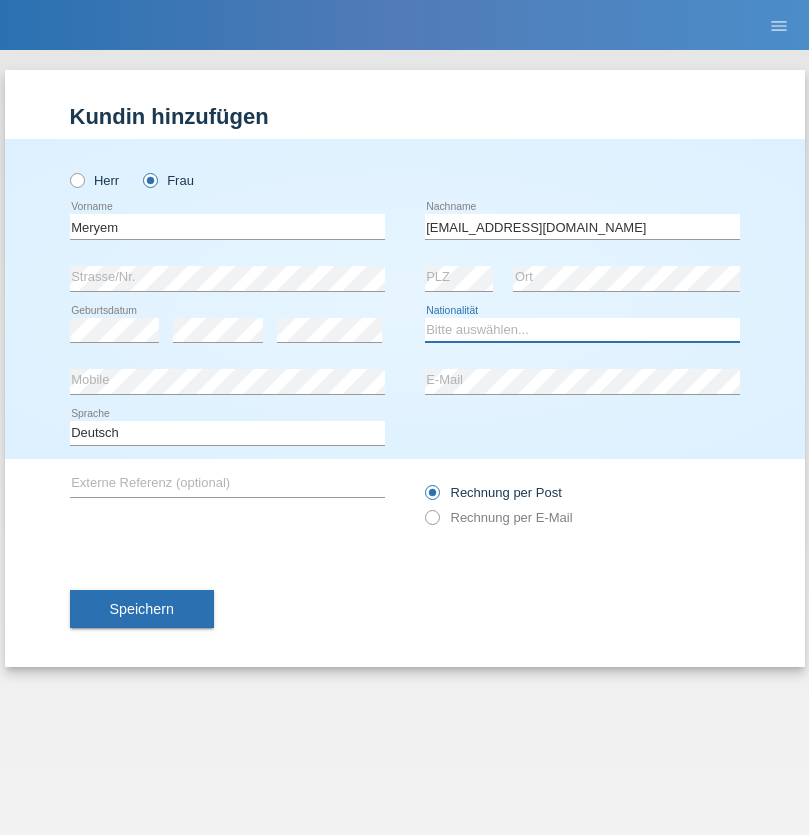 select on "TR" 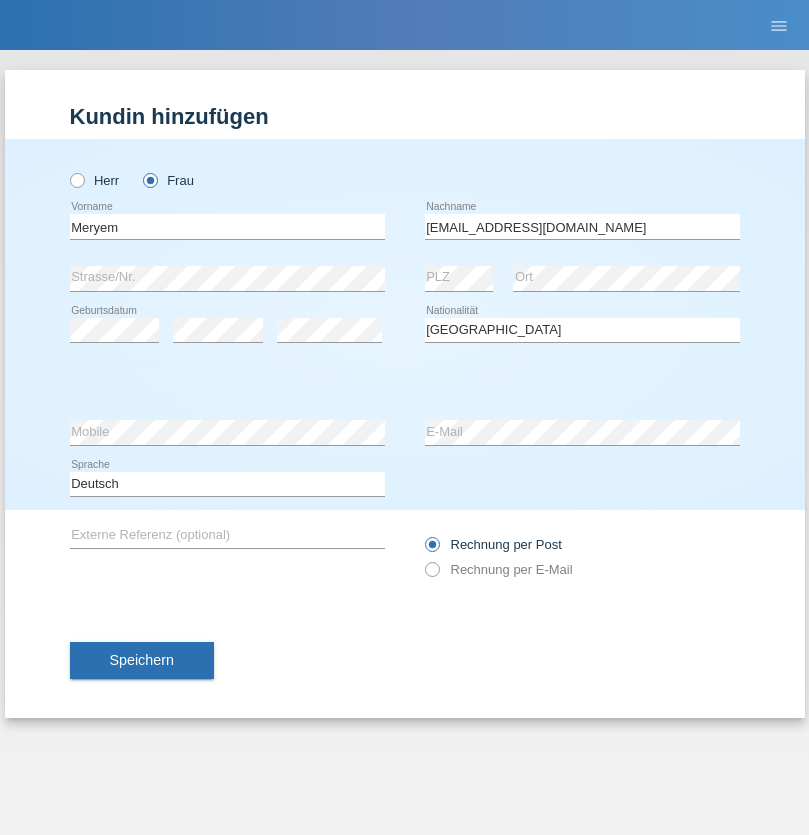 select on "C" 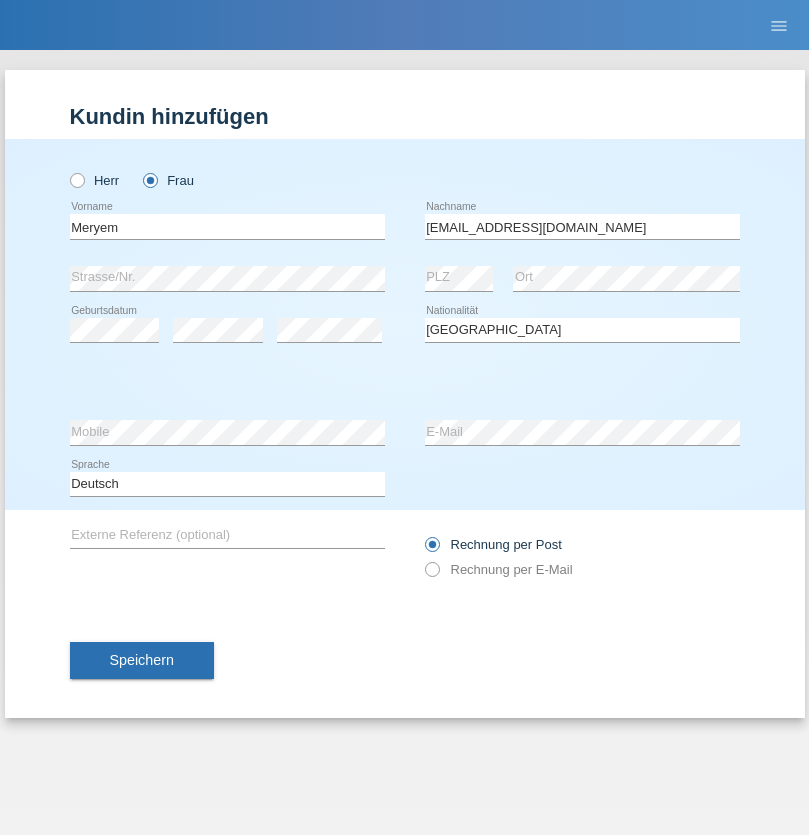 select on "14" 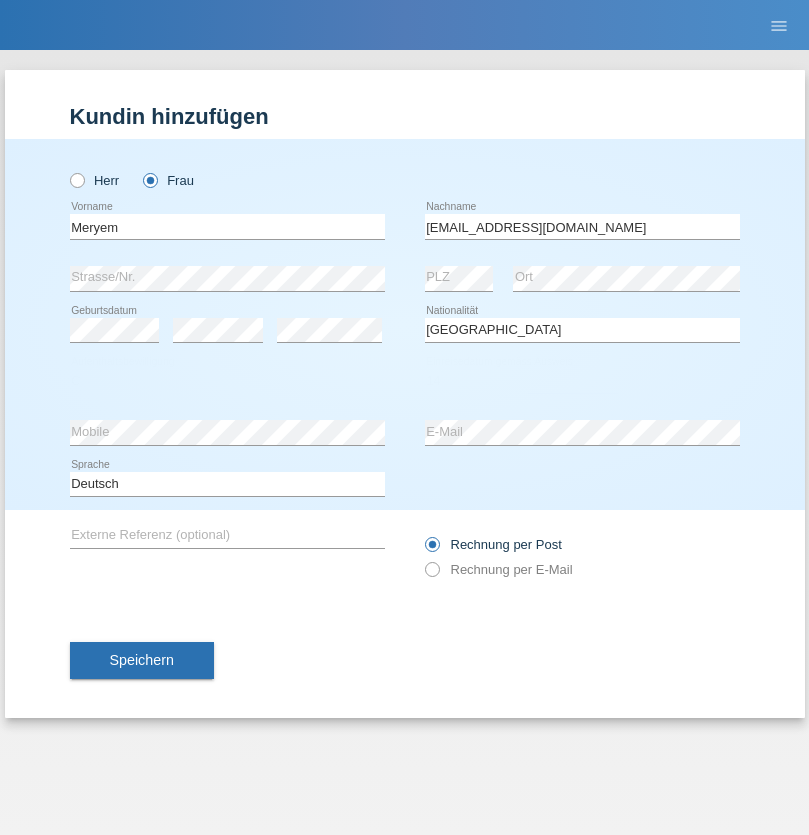 select on "12" 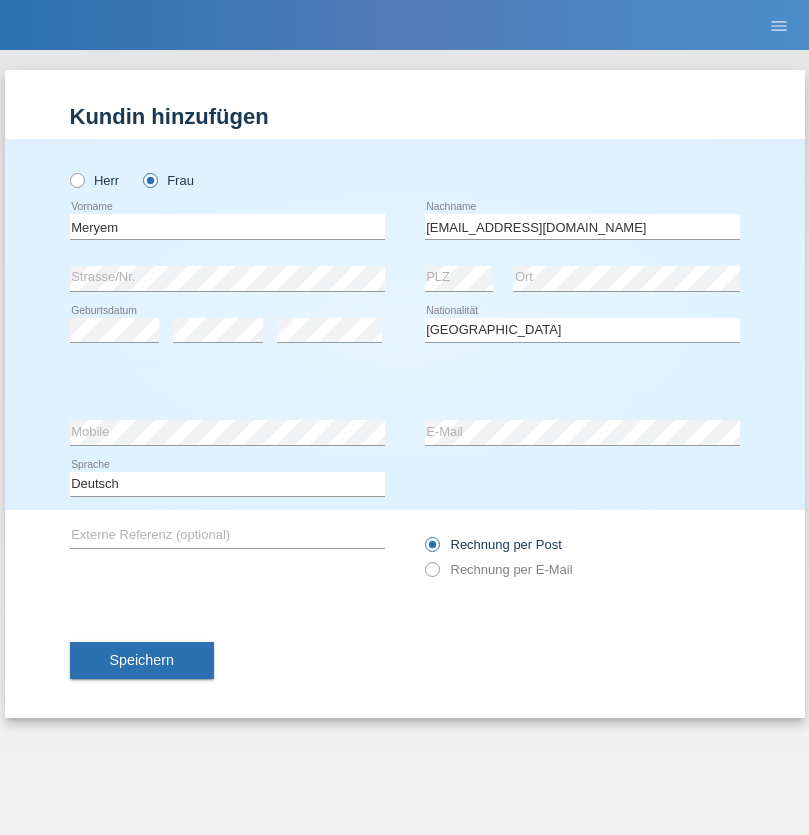 select on "1985" 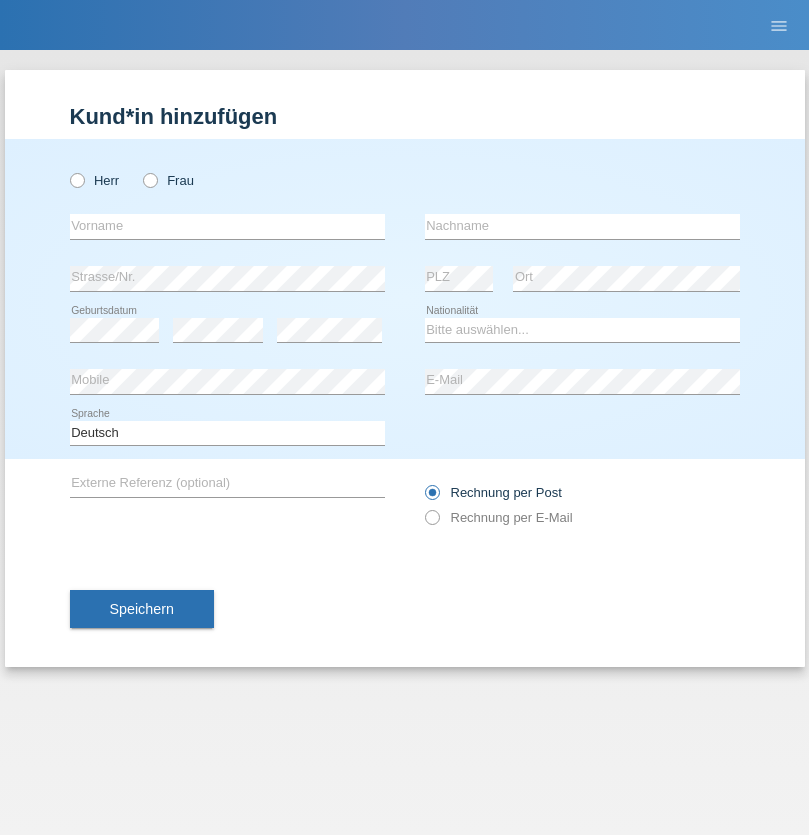 scroll, scrollTop: 0, scrollLeft: 0, axis: both 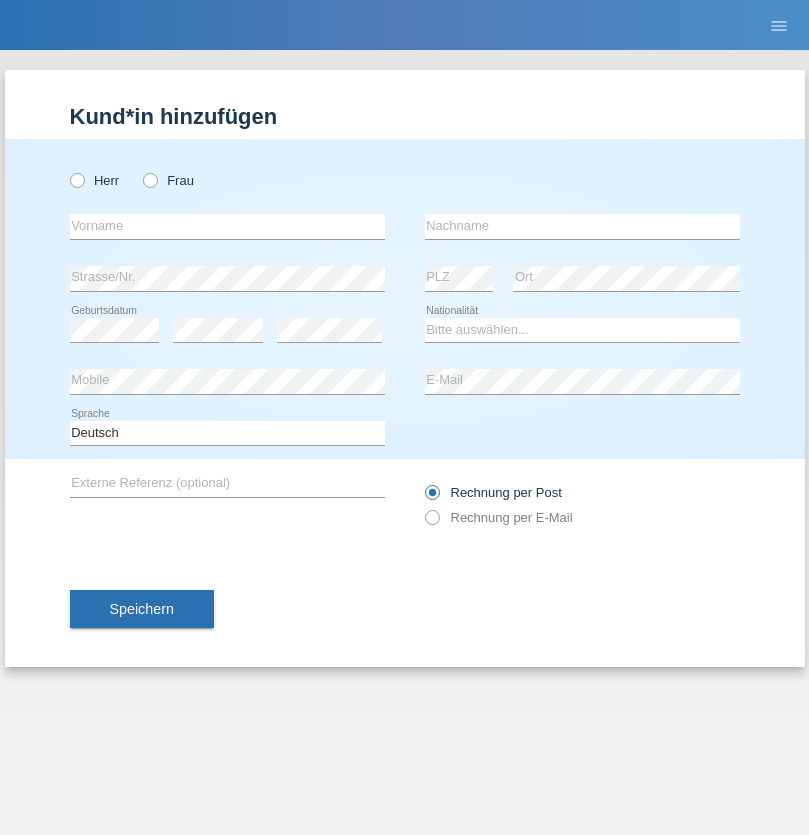 radio on "true" 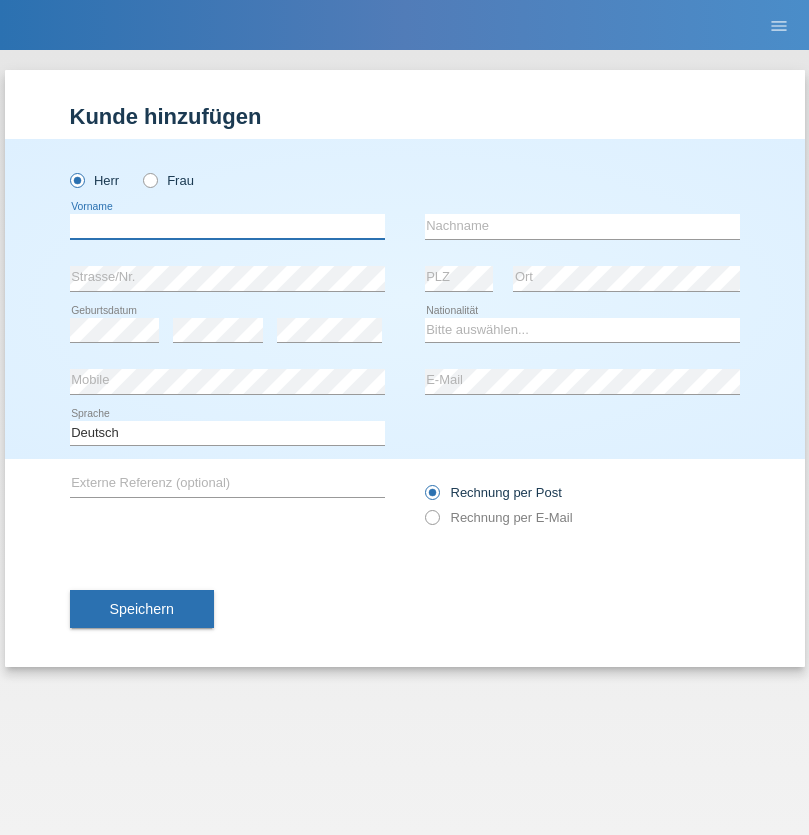 click at bounding box center [227, 226] 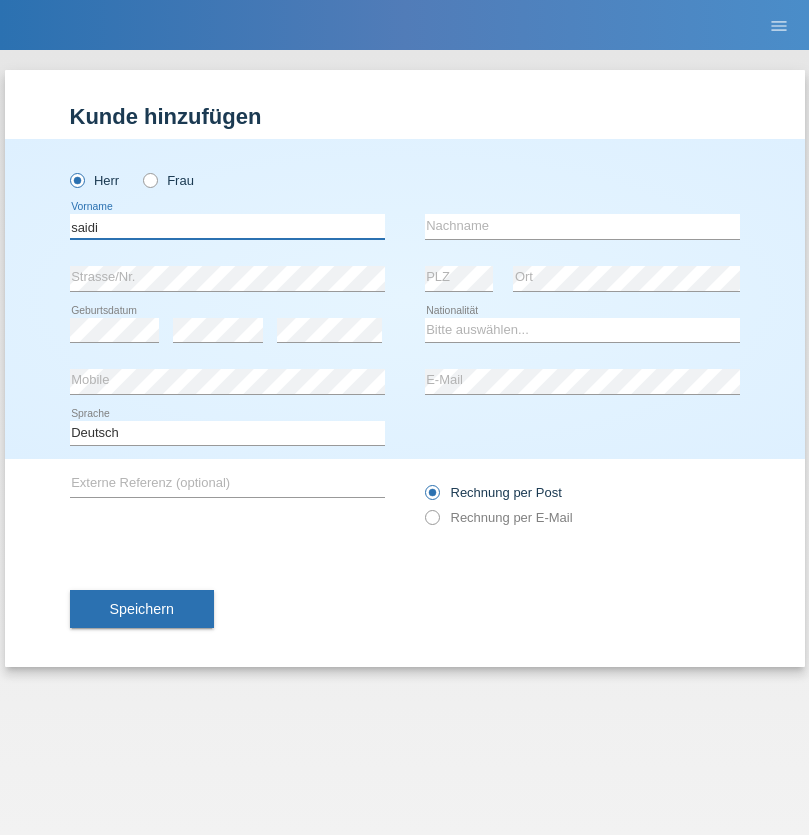 type on "saidi" 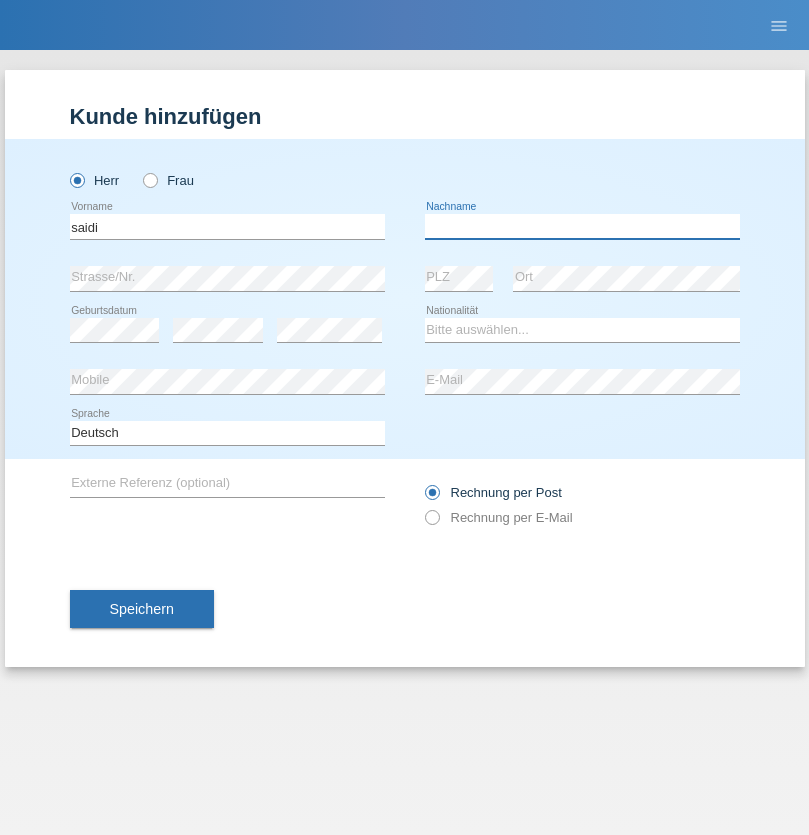 click at bounding box center [582, 226] 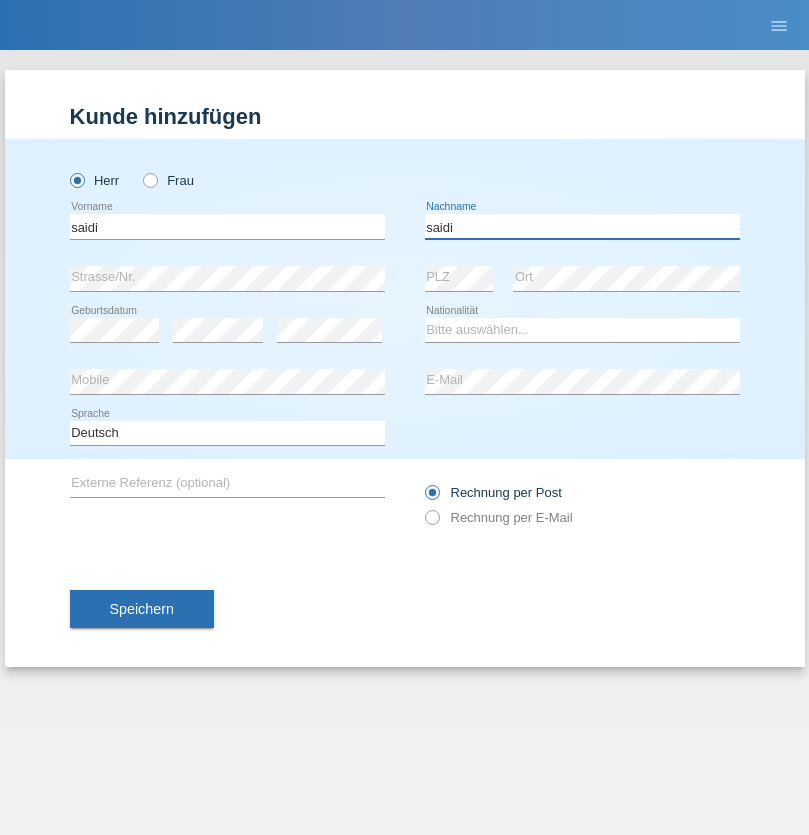 type on "saidi" 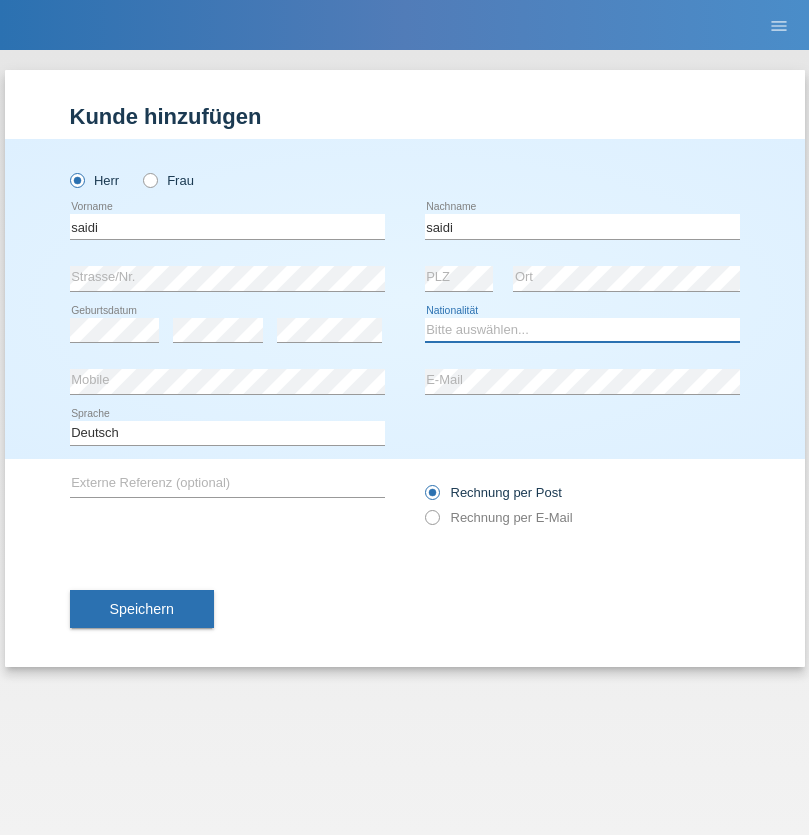 select on "MA" 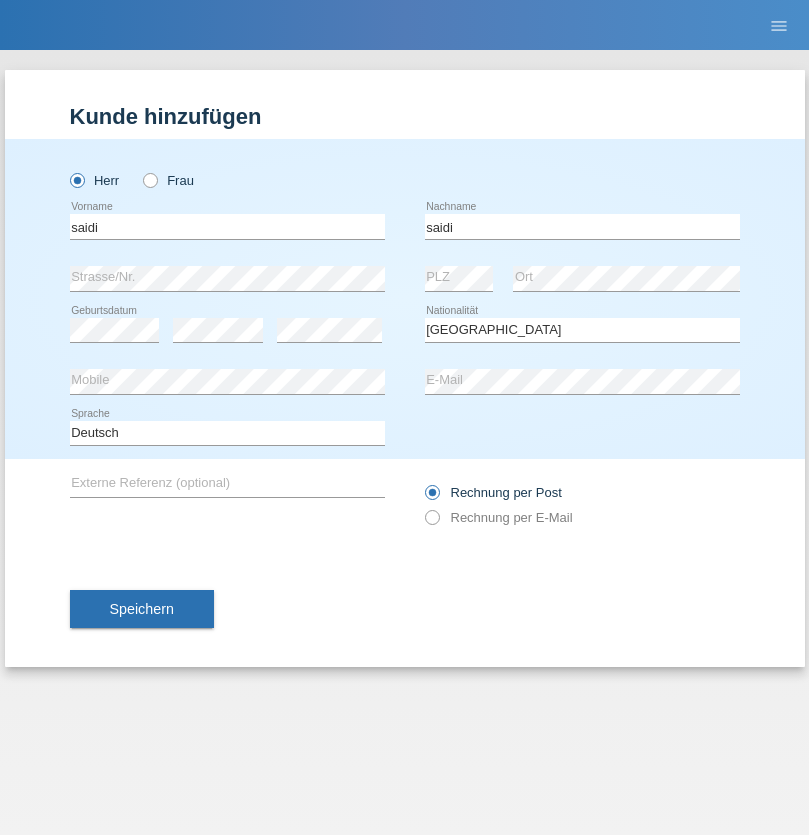 select on "C" 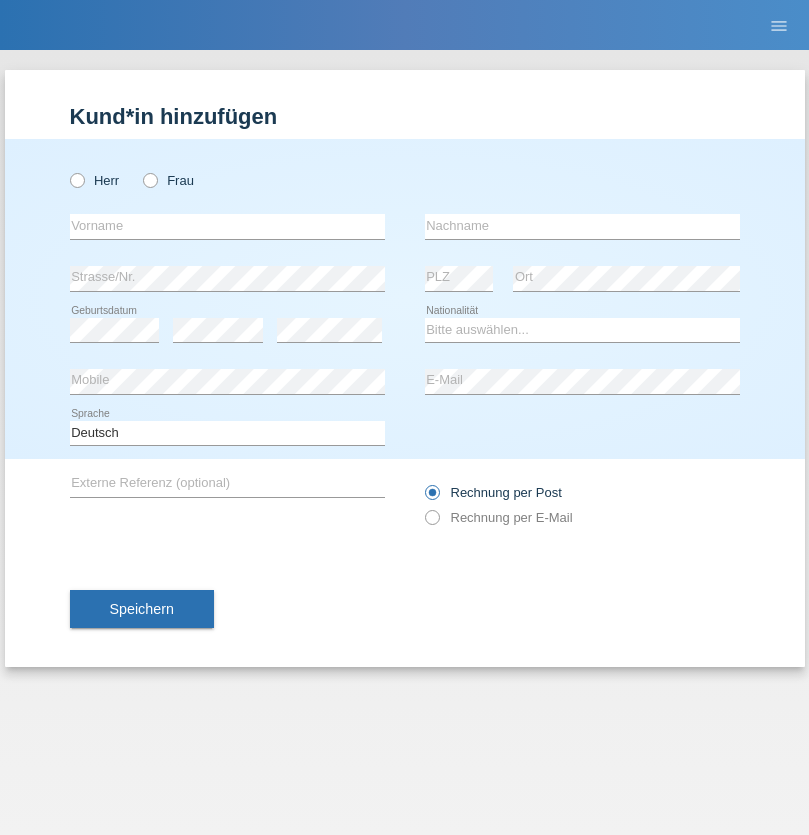 scroll, scrollTop: 0, scrollLeft: 0, axis: both 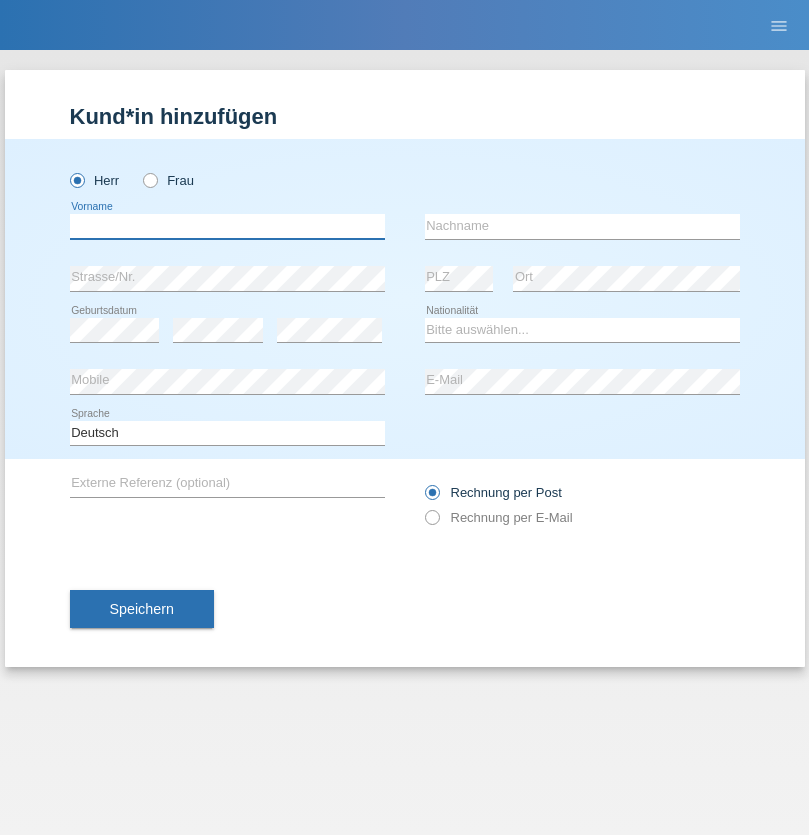click at bounding box center (227, 226) 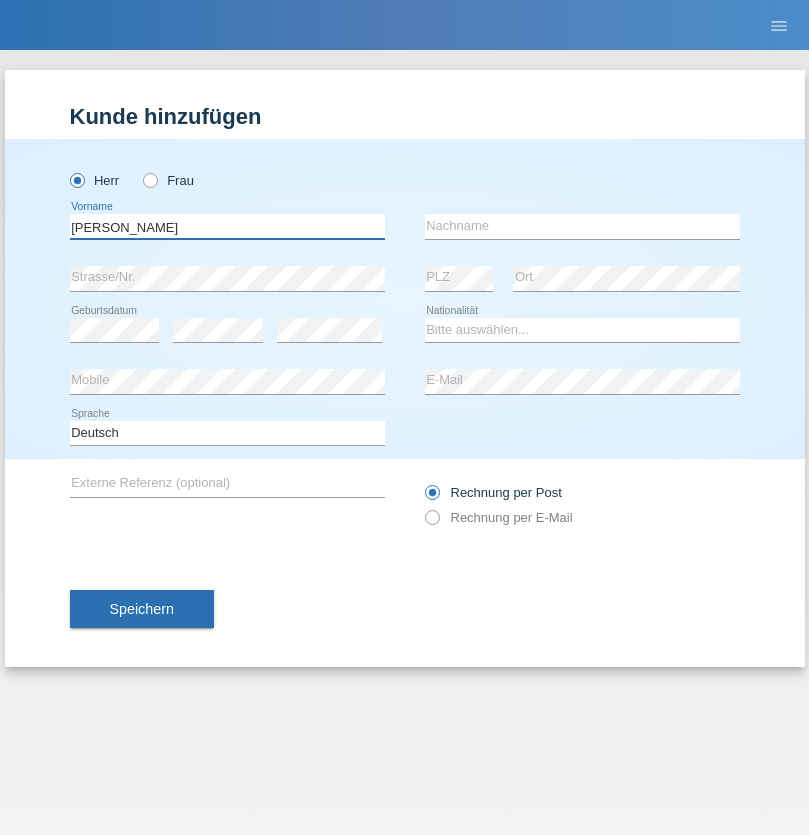 type on "Paolo" 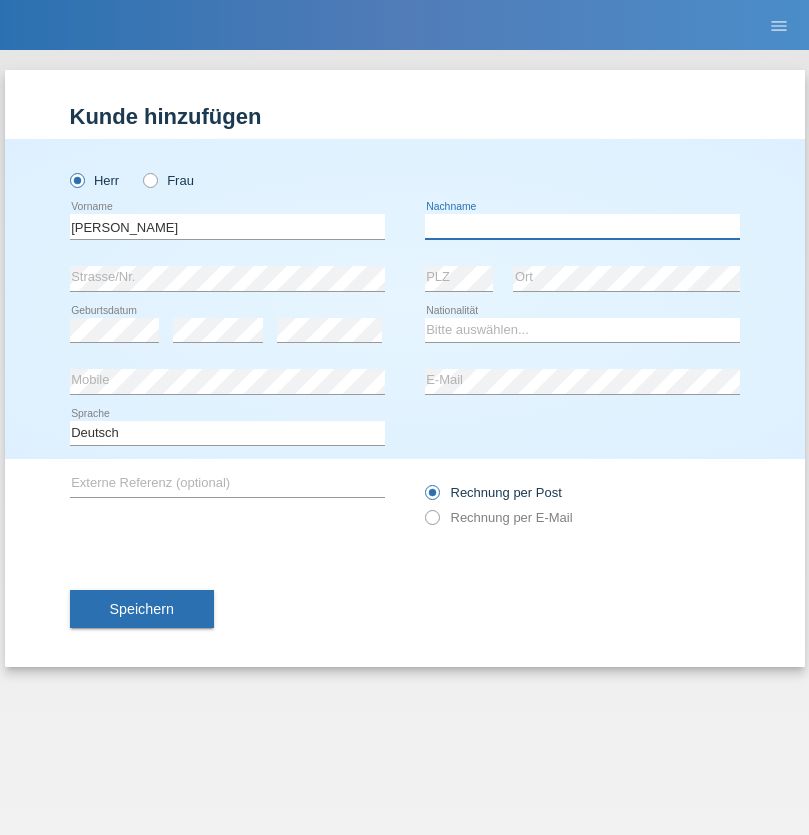 click at bounding box center (582, 226) 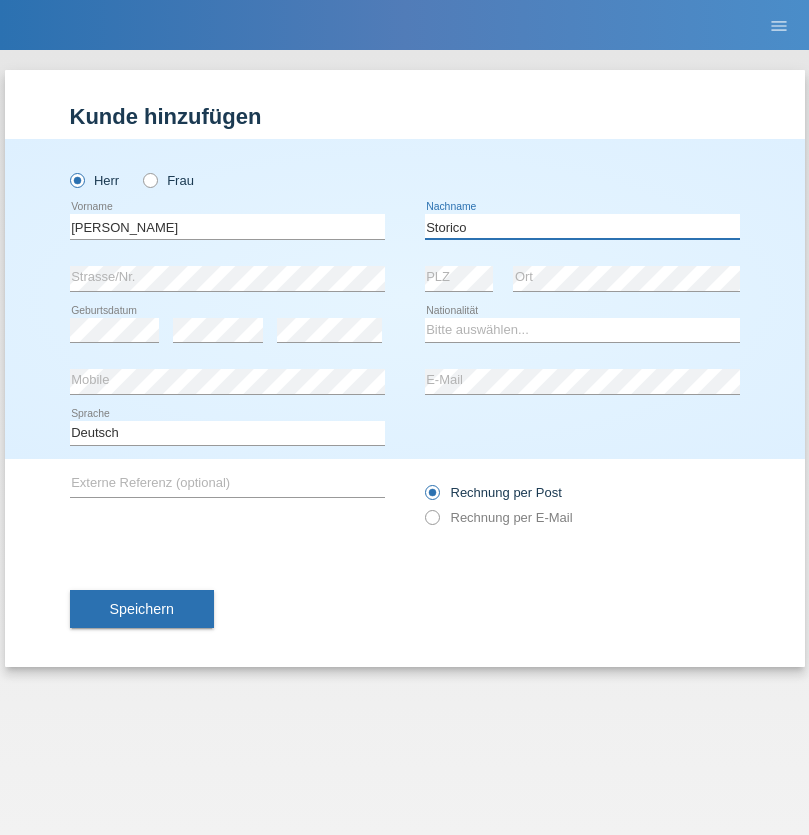 type on "Storico" 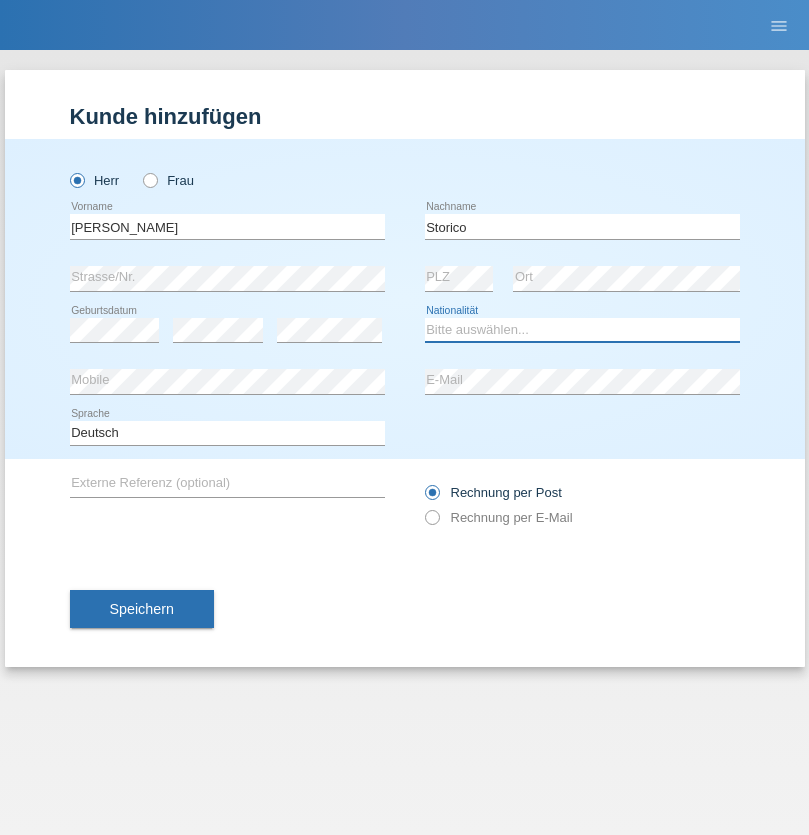 select on "IT" 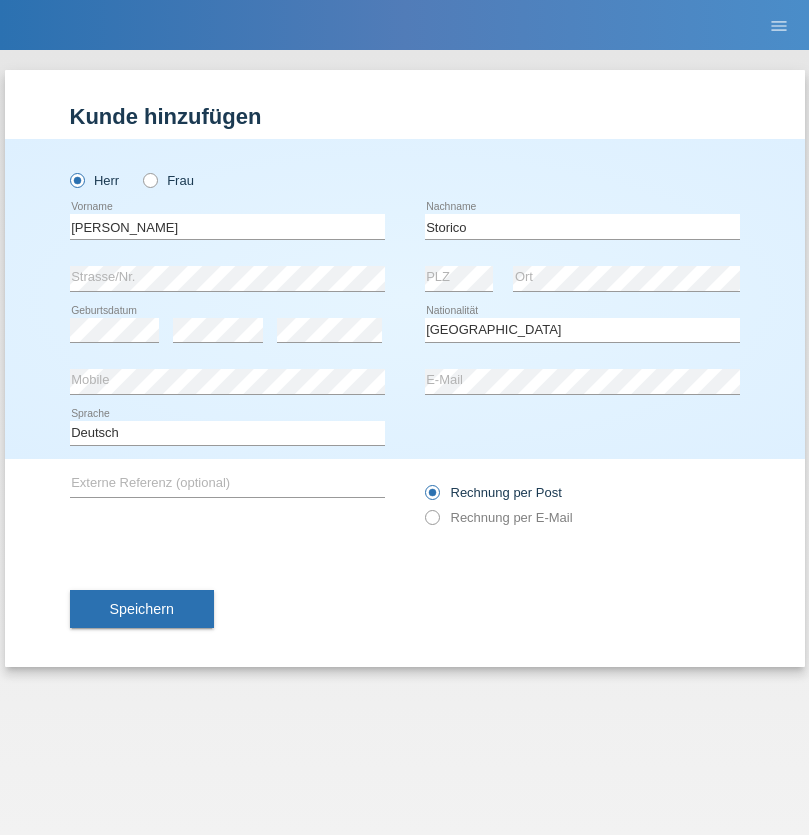 select on "C" 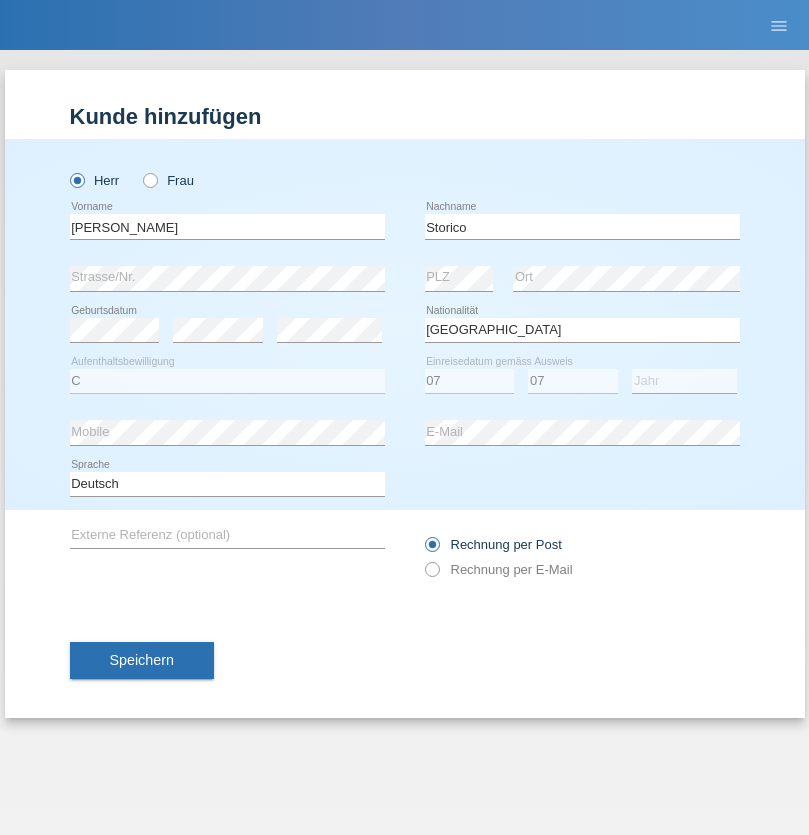 select on "2021" 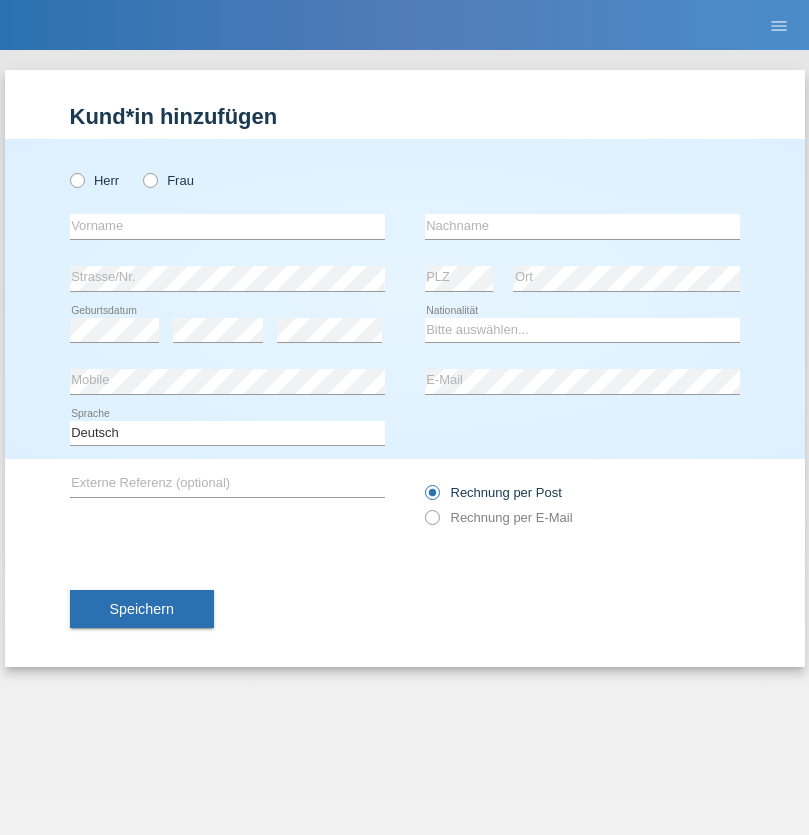scroll, scrollTop: 0, scrollLeft: 0, axis: both 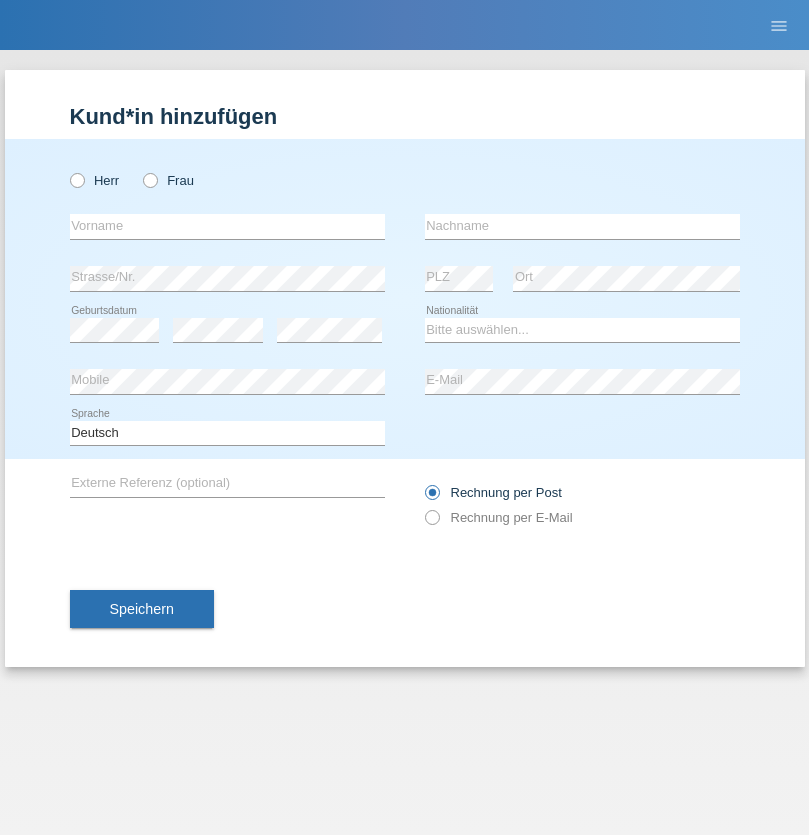 radio on "true" 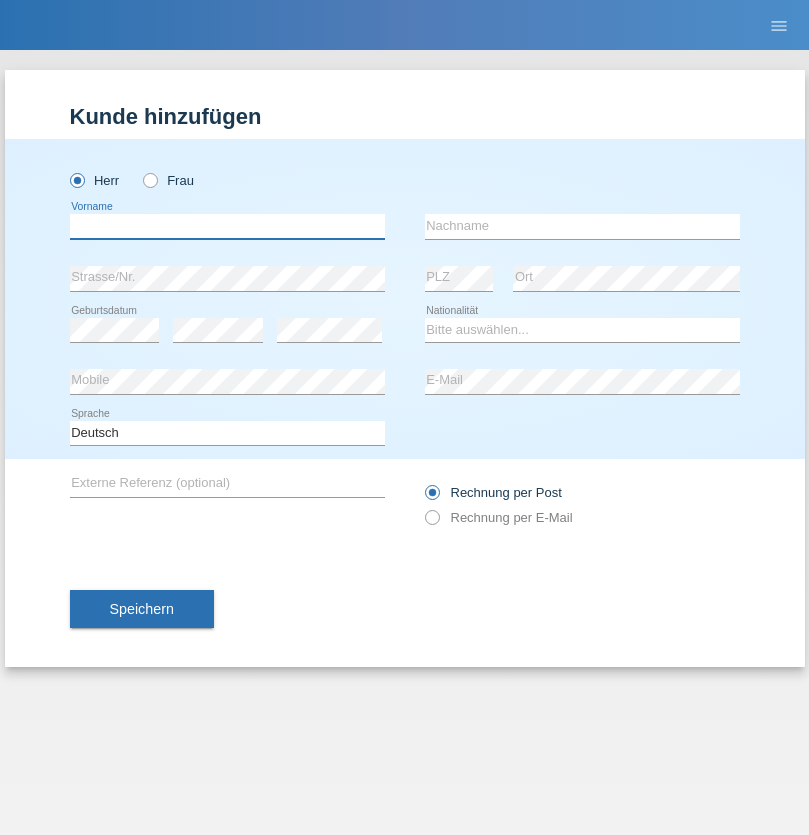 click at bounding box center [227, 226] 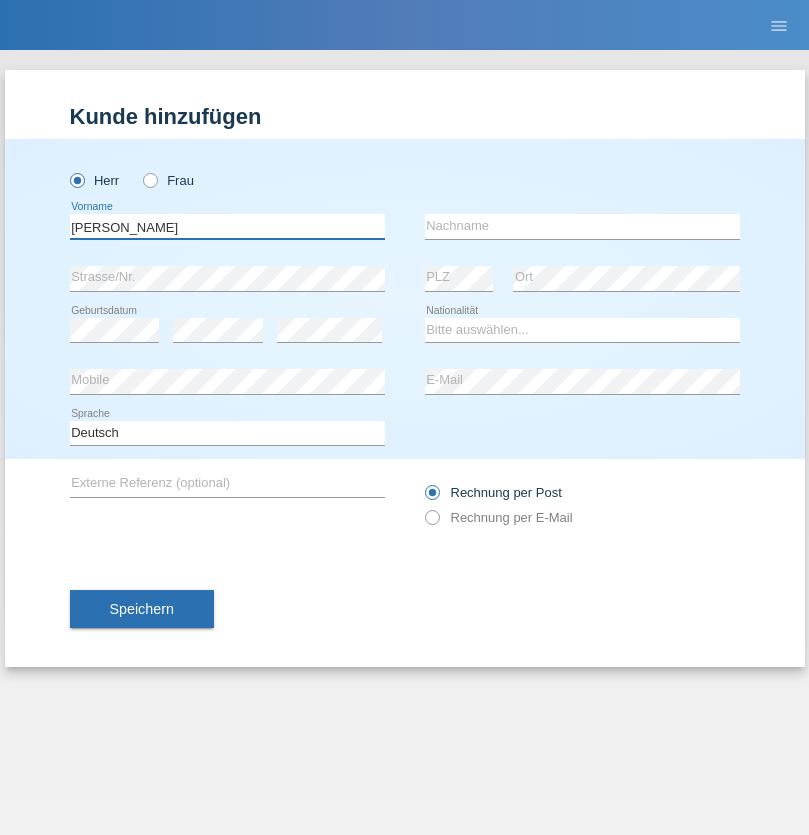 type on "[PERSON_NAME]" 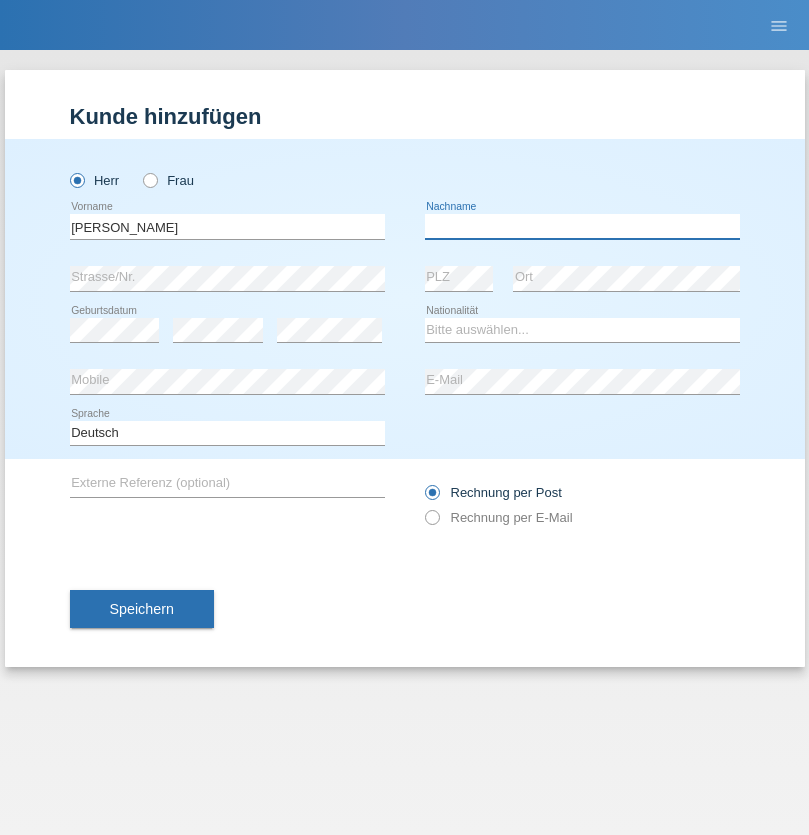click at bounding box center [582, 226] 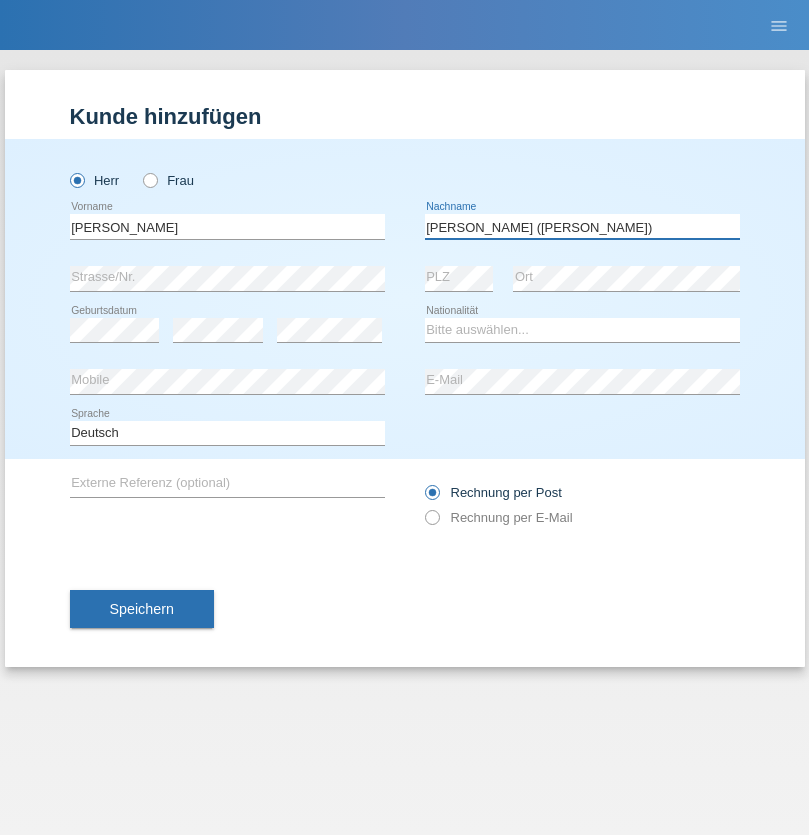 type on "[PERSON_NAME] ([PERSON_NAME])" 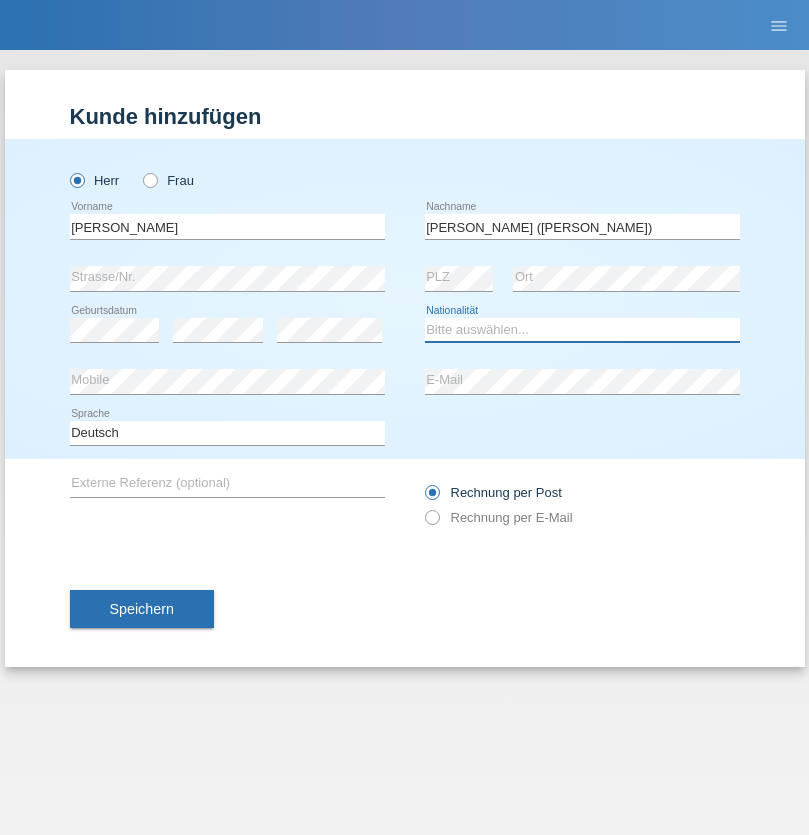 select on "BR" 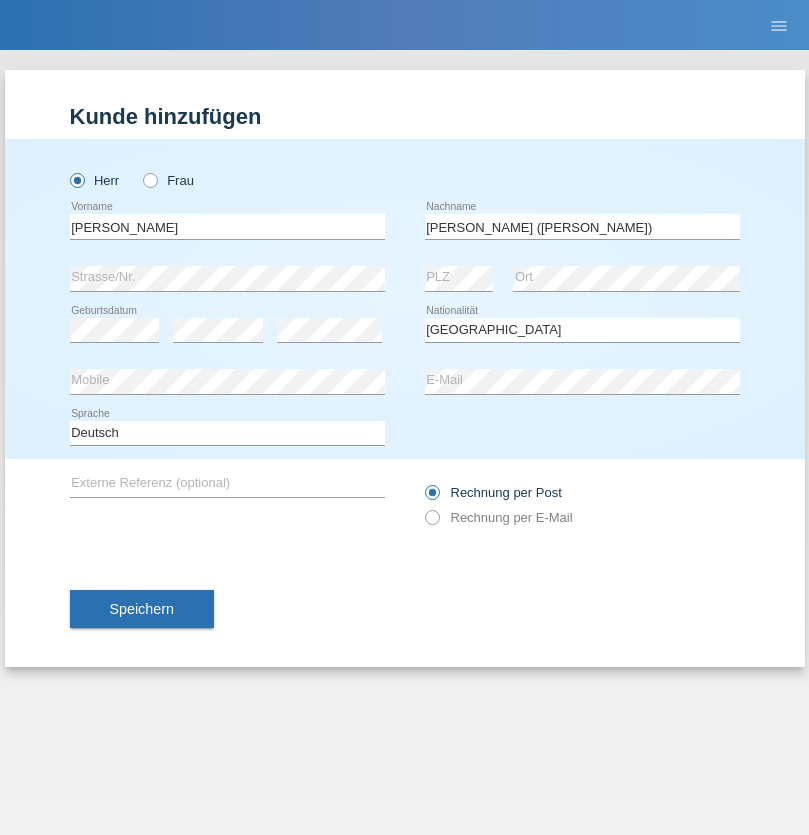 select on "C" 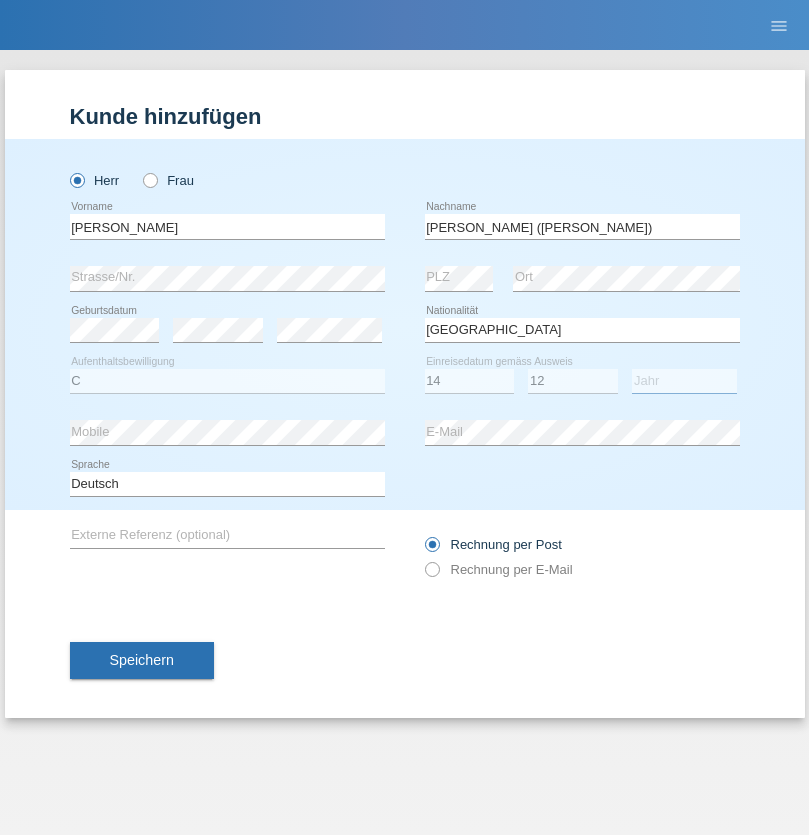 select on "2001" 